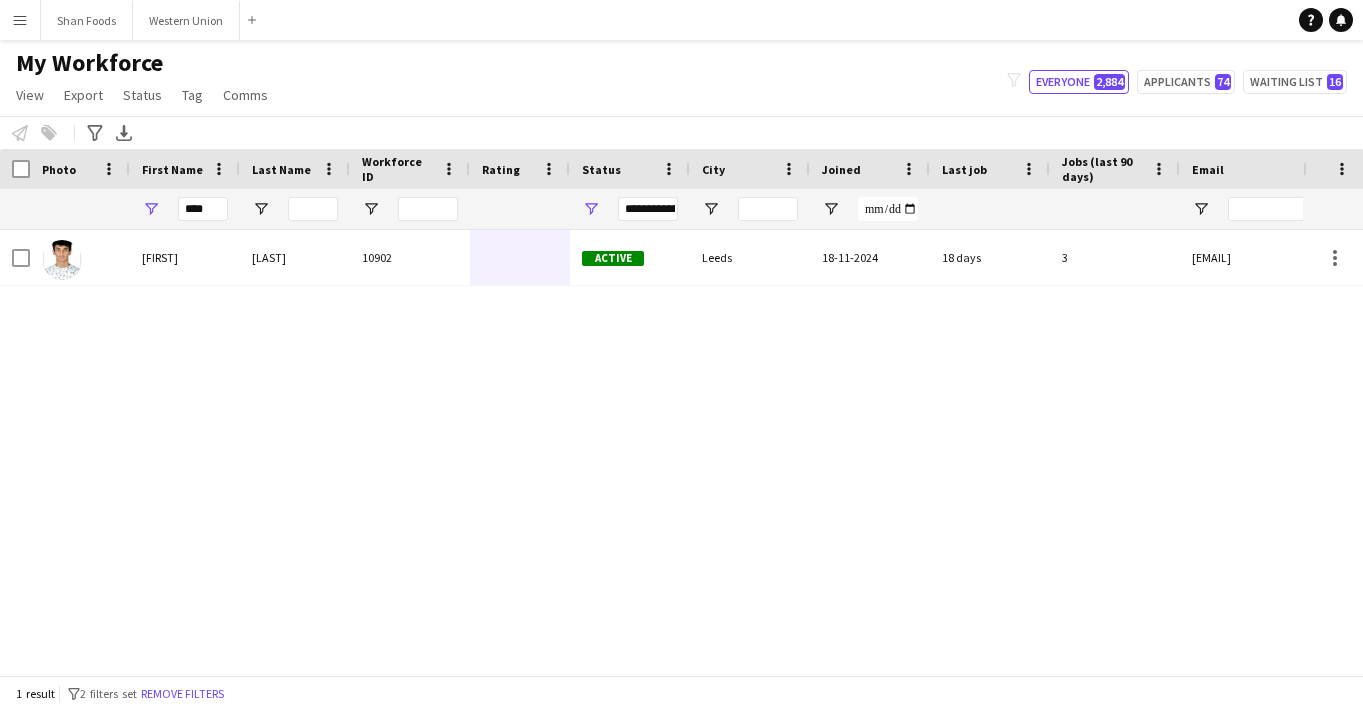 scroll, scrollTop: 0, scrollLeft: 0, axis: both 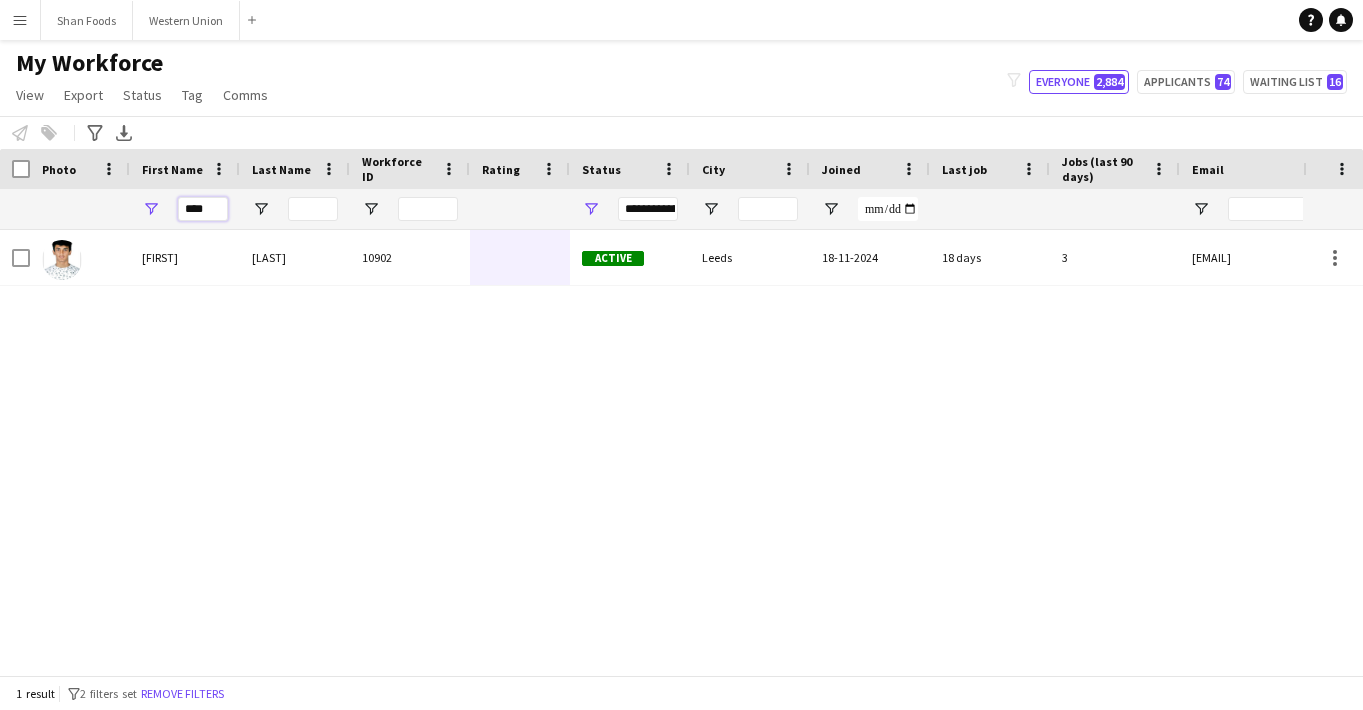 drag, startPoint x: 216, startPoint y: 208, endPoint x: 68, endPoint y: 207, distance: 148.00337 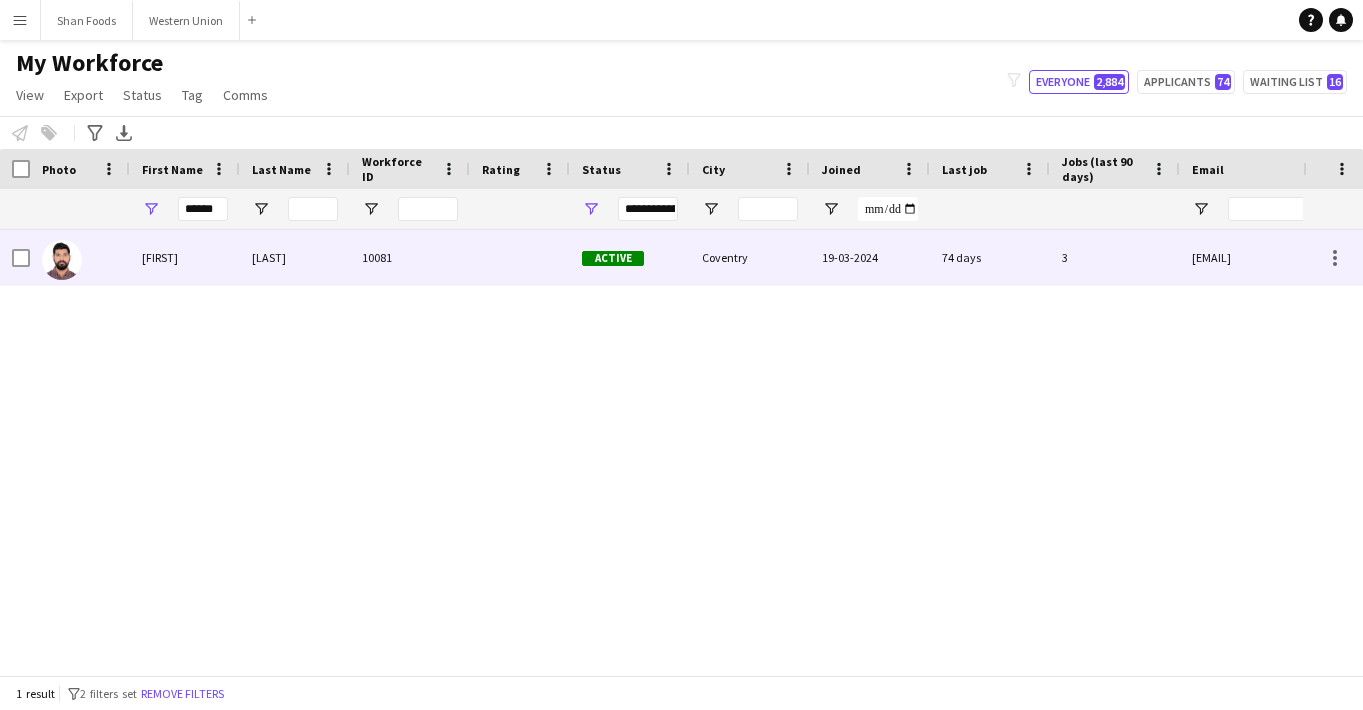 click at bounding box center (80, 257) 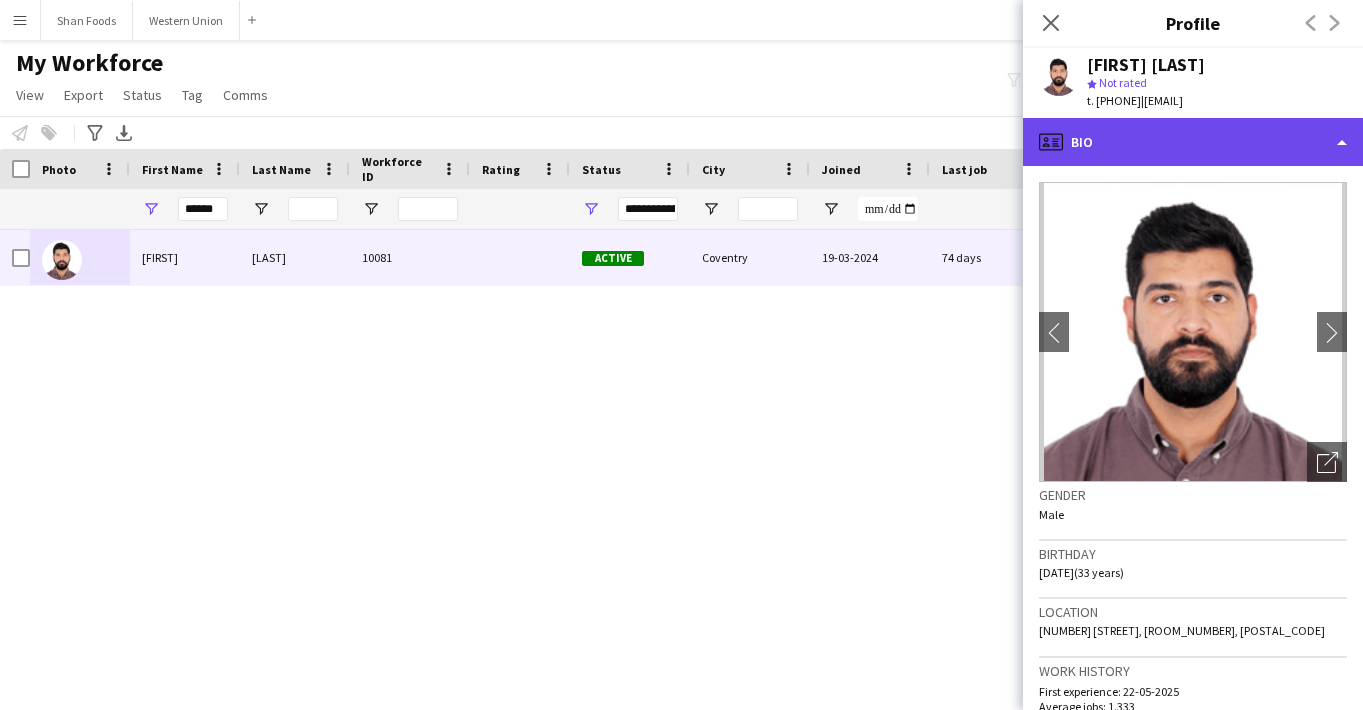 click on "profile
Bio" 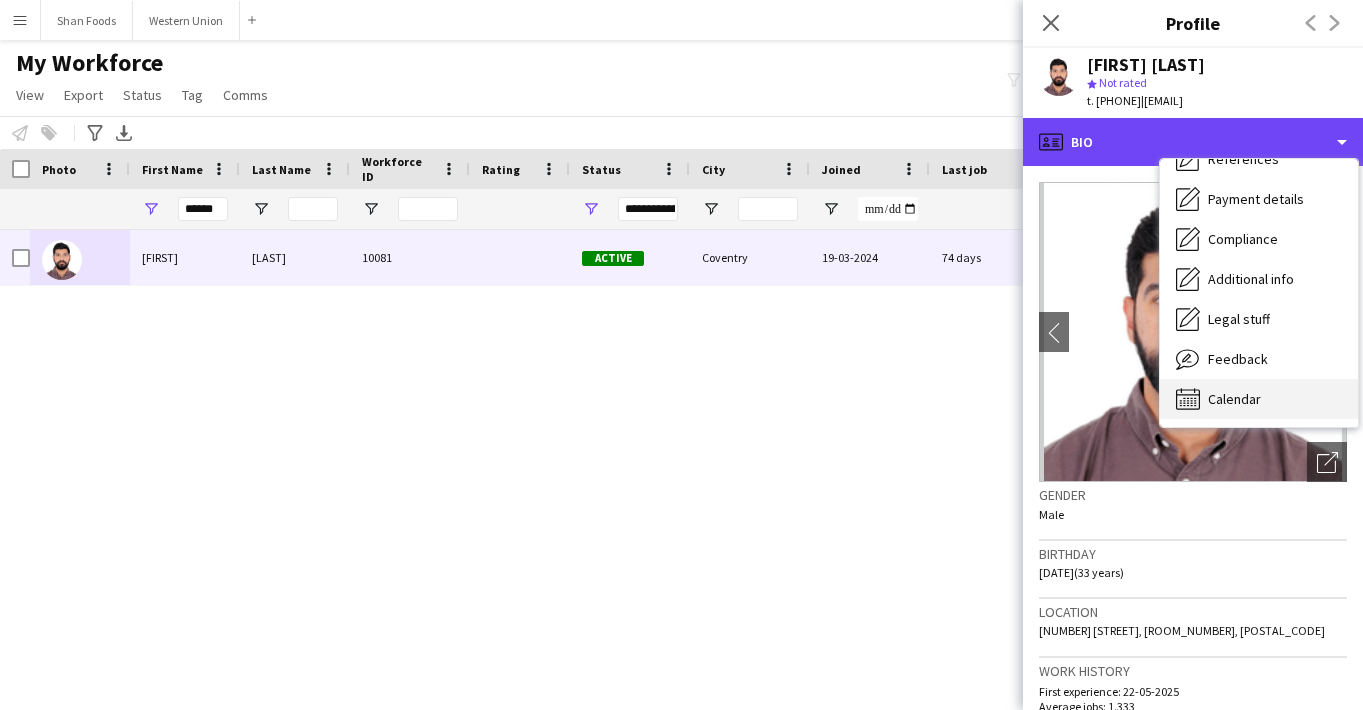 scroll, scrollTop: 228, scrollLeft: 0, axis: vertical 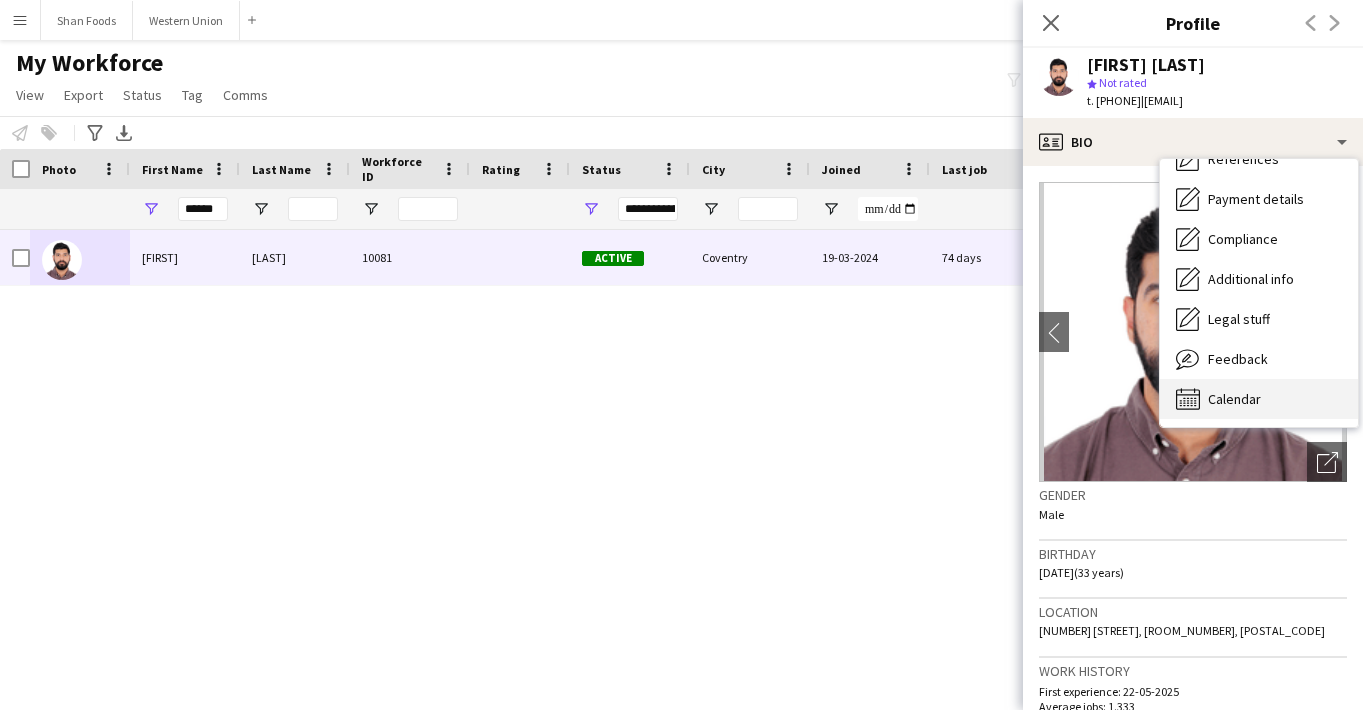 click on "Calendar
Calendar" at bounding box center (1259, 399) 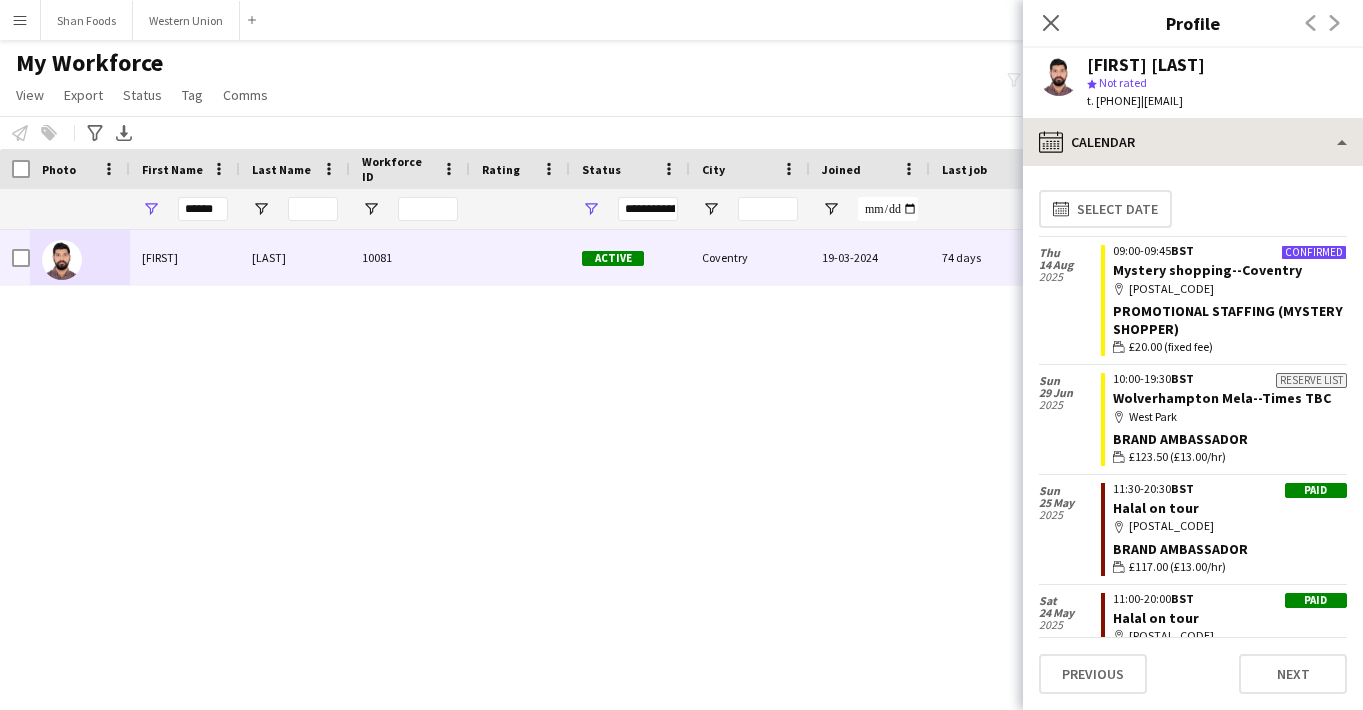 scroll, scrollTop: 0, scrollLeft: 0, axis: both 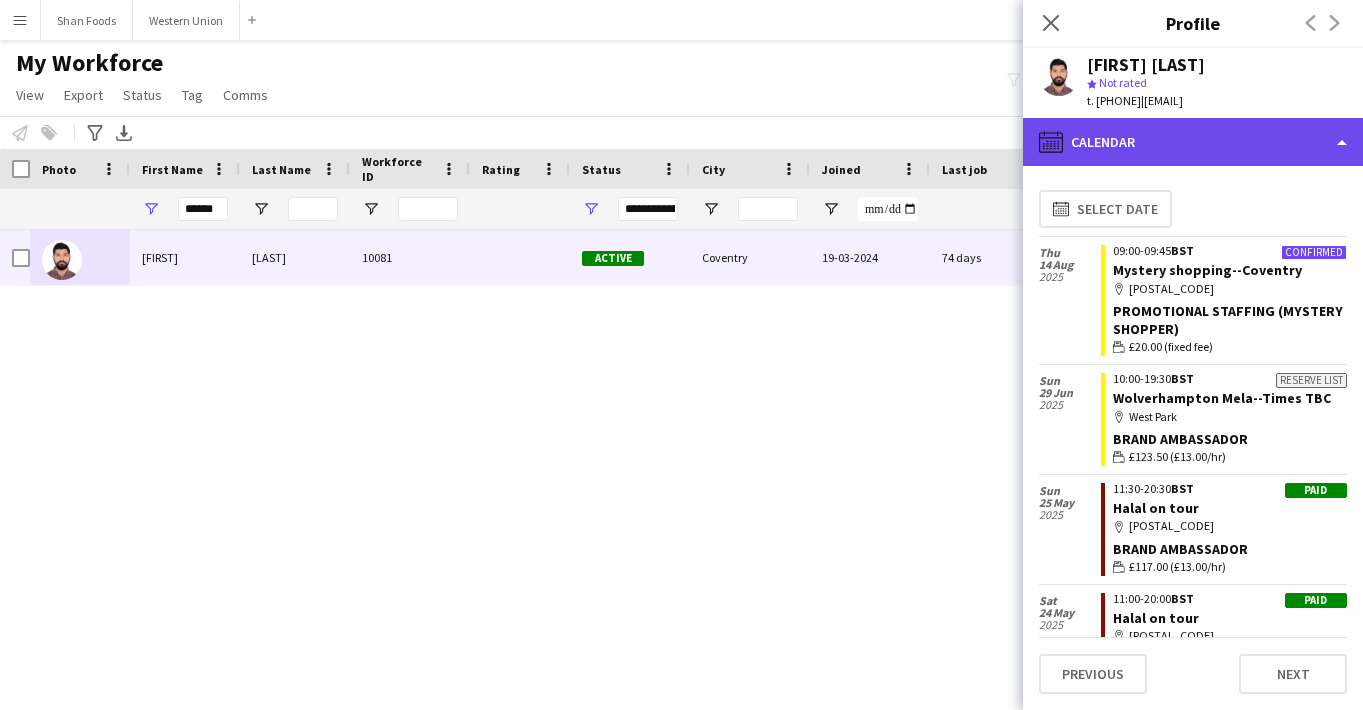 click on "calendar-full
Calendar" 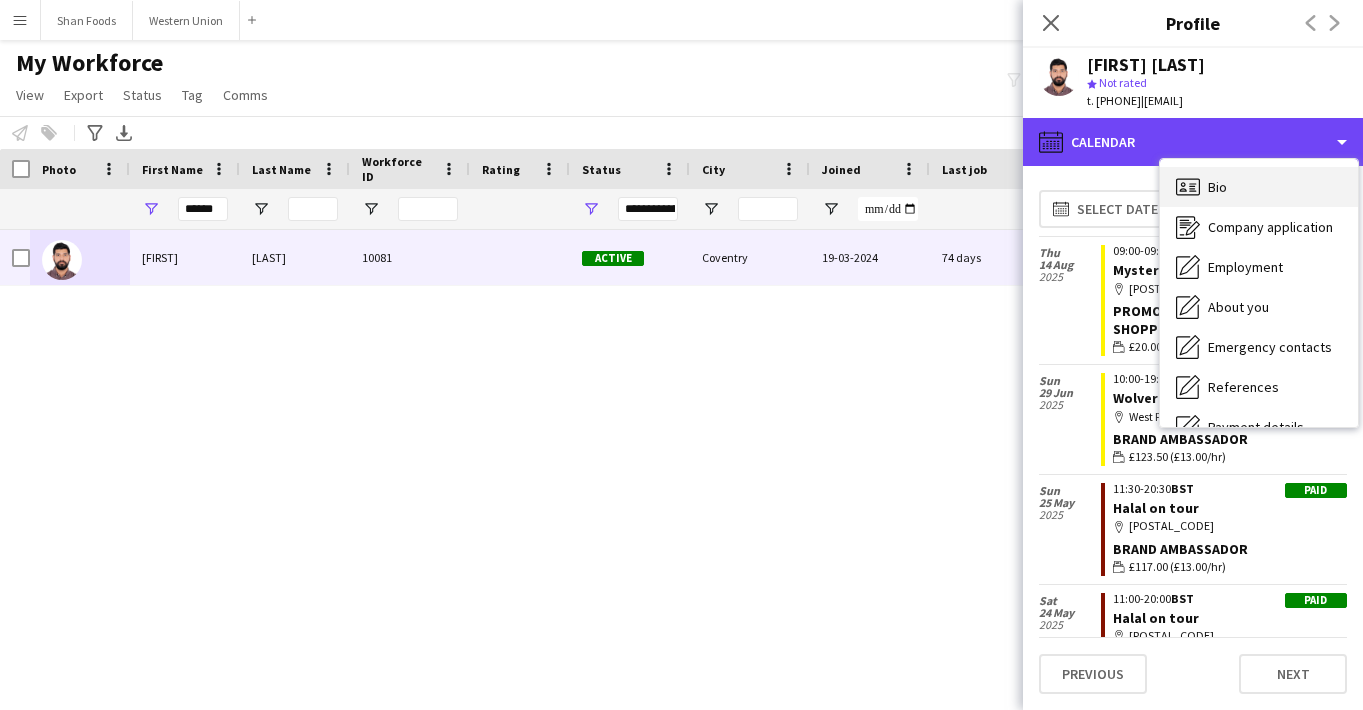 scroll, scrollTop: 0, scrollLeft: 0, axis: both 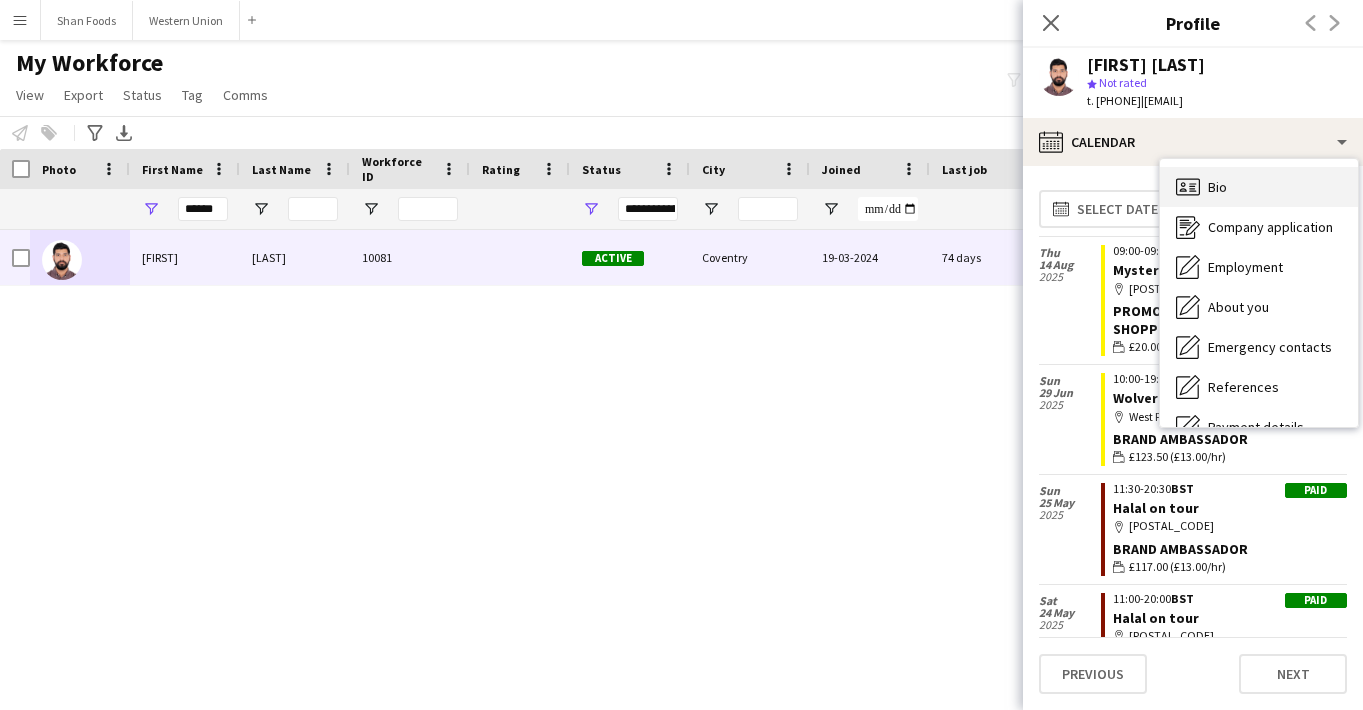 click on "Bio
Bio" at bounding box center [1259, 187] 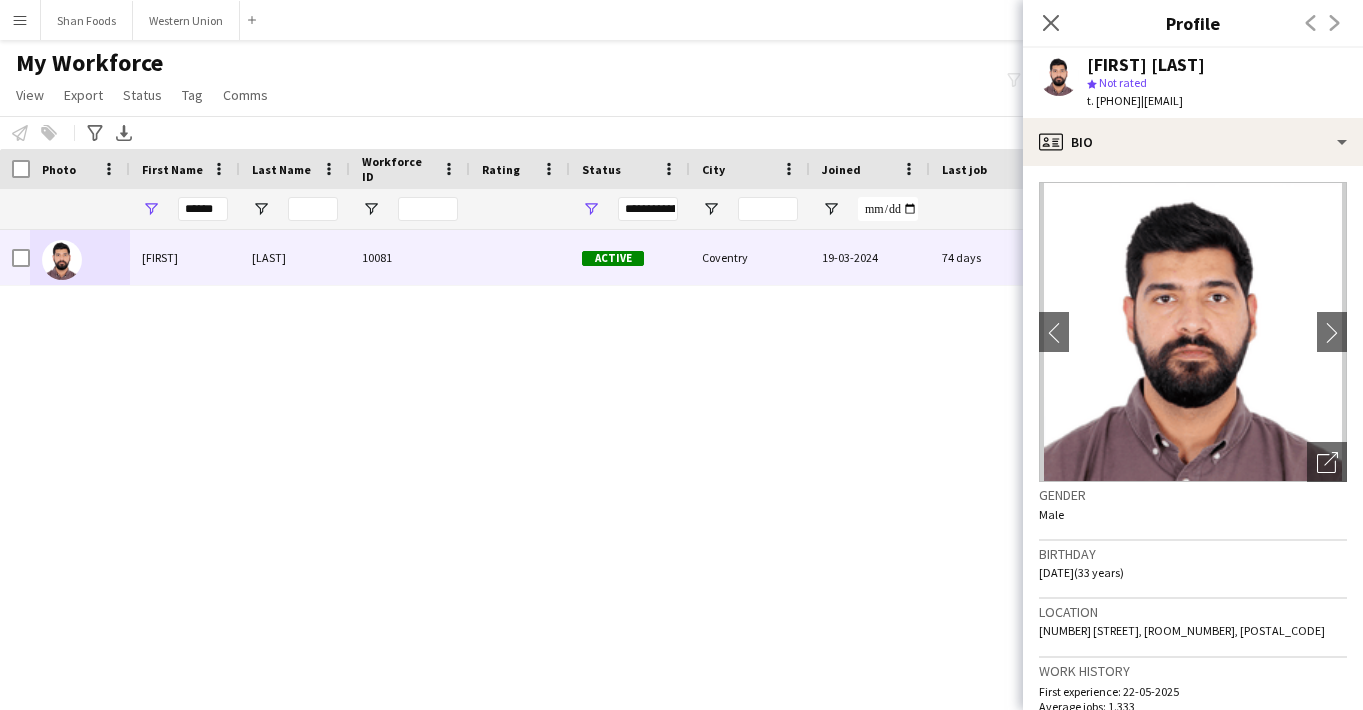 scroll, scrollTop: 0, scrollLeft: 0, axis: both 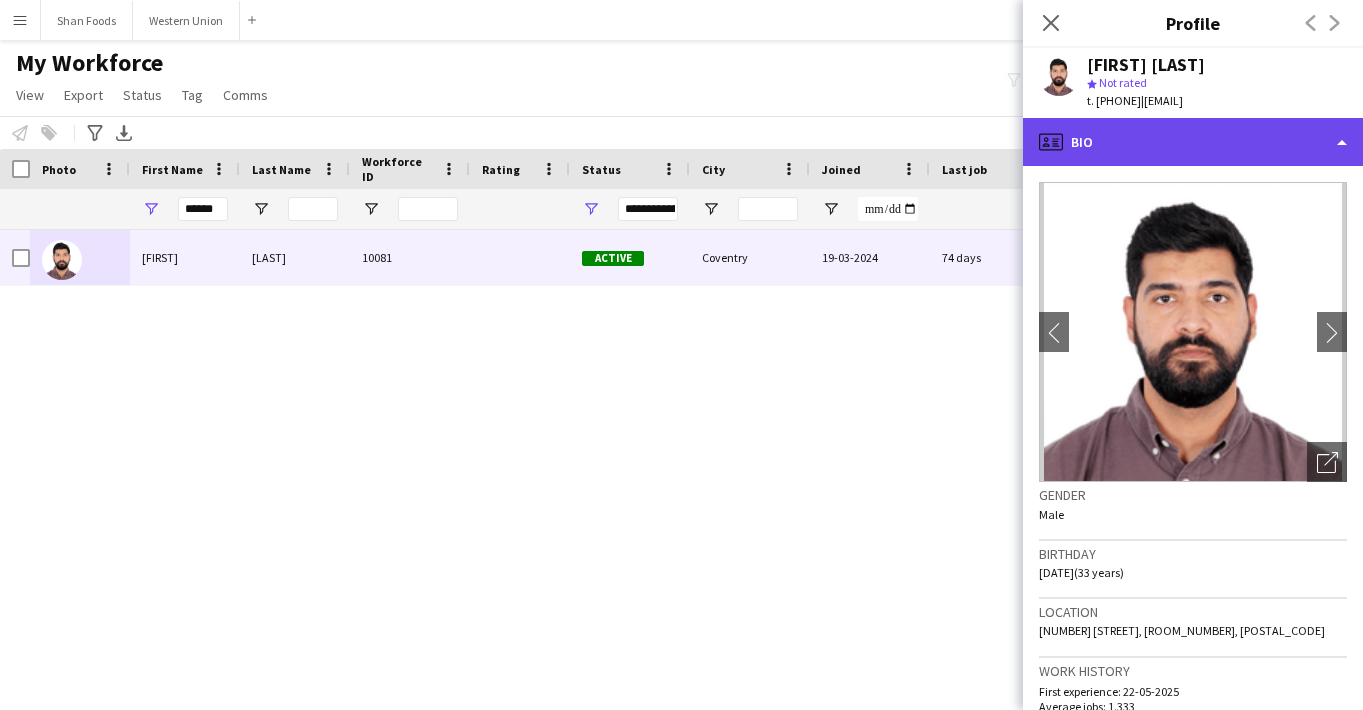 click on "profile
Bio" 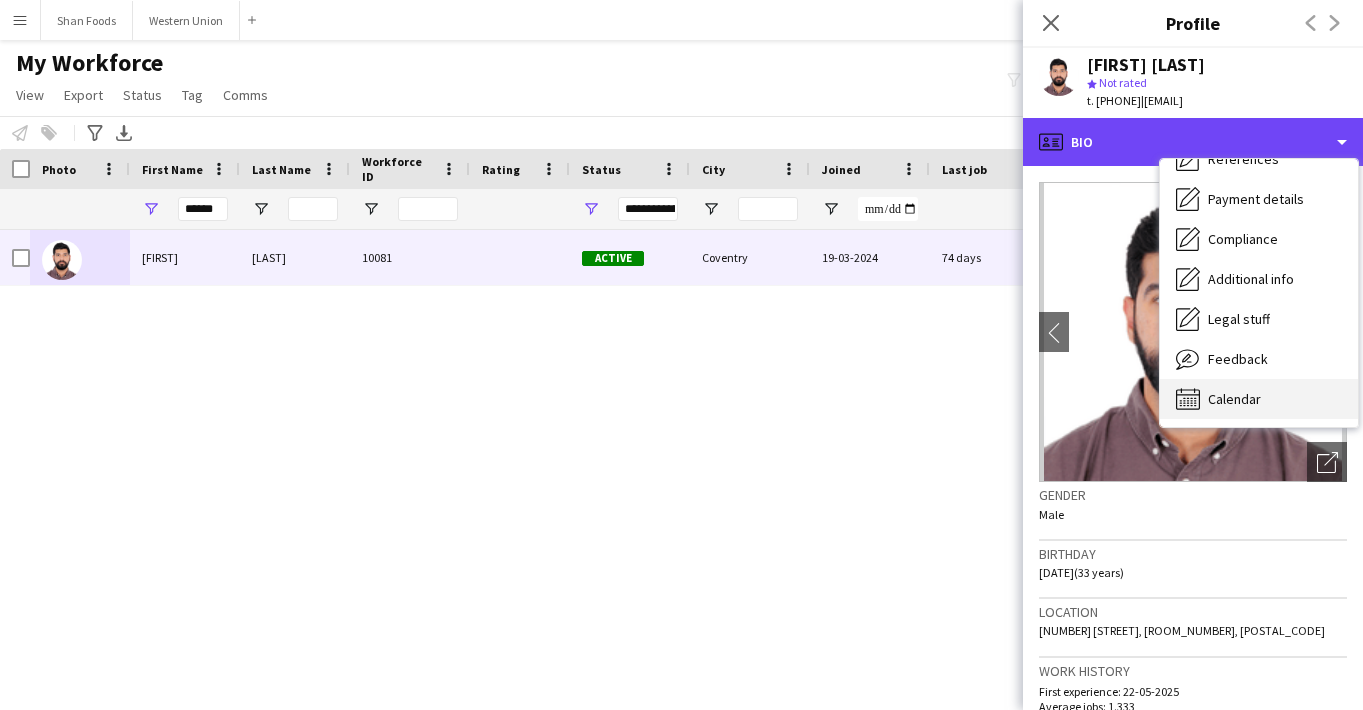 scroll, scrollTop: 228, scrollLeft: 0, axis: vertical 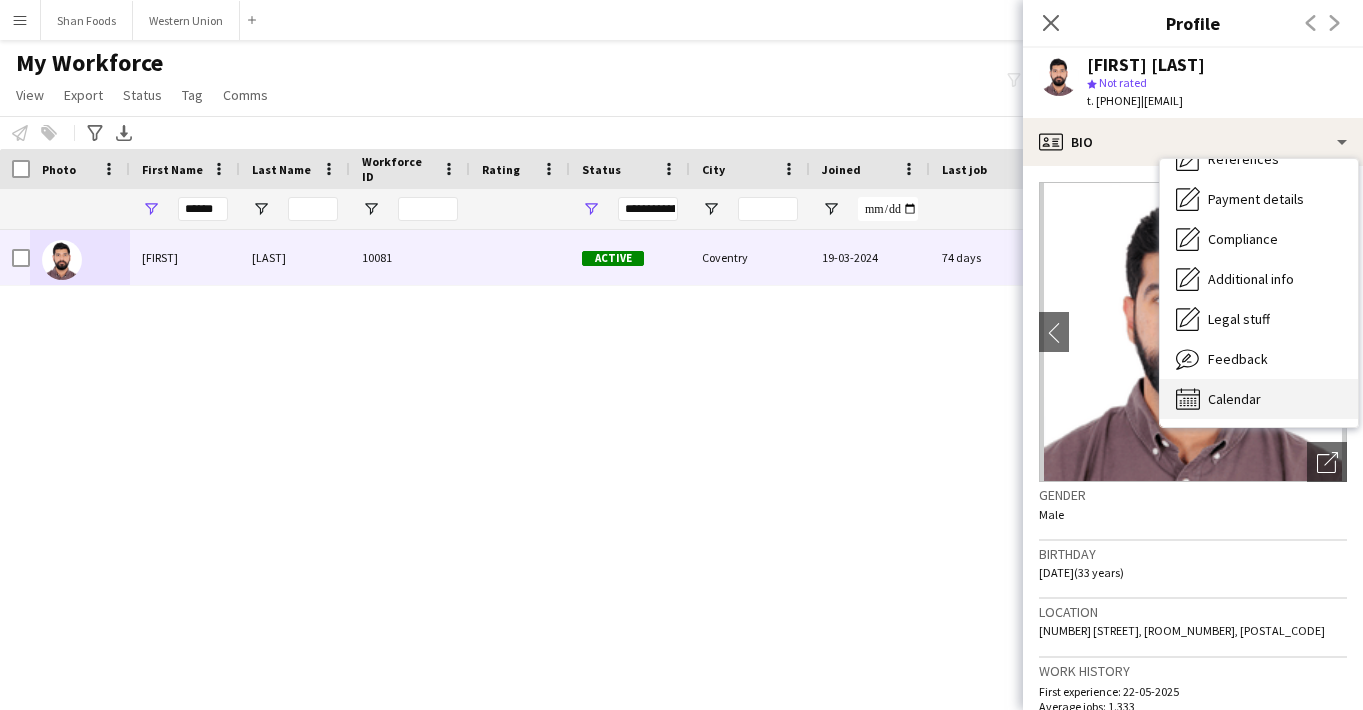 click on "Calendar" at bounding box center (1234, 399) 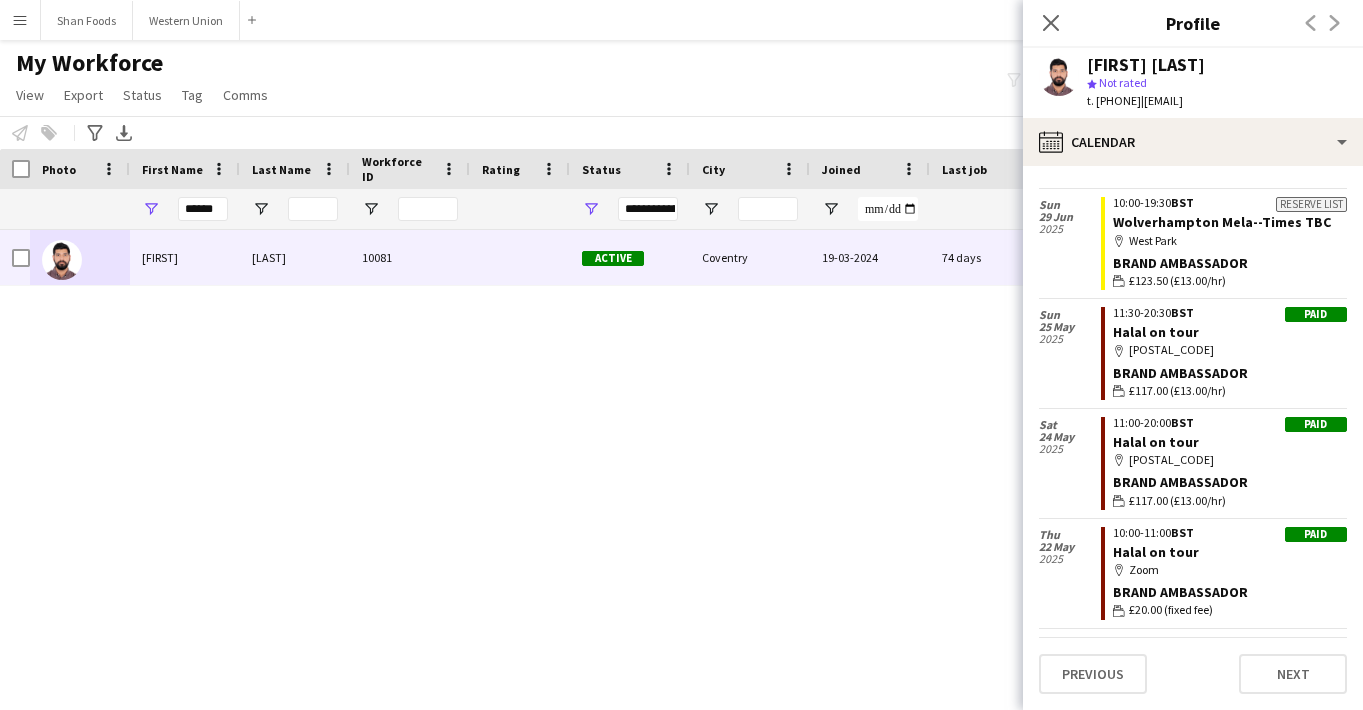 scroll, scrollTop: 202, scrollLeft: 0, axis: vertical 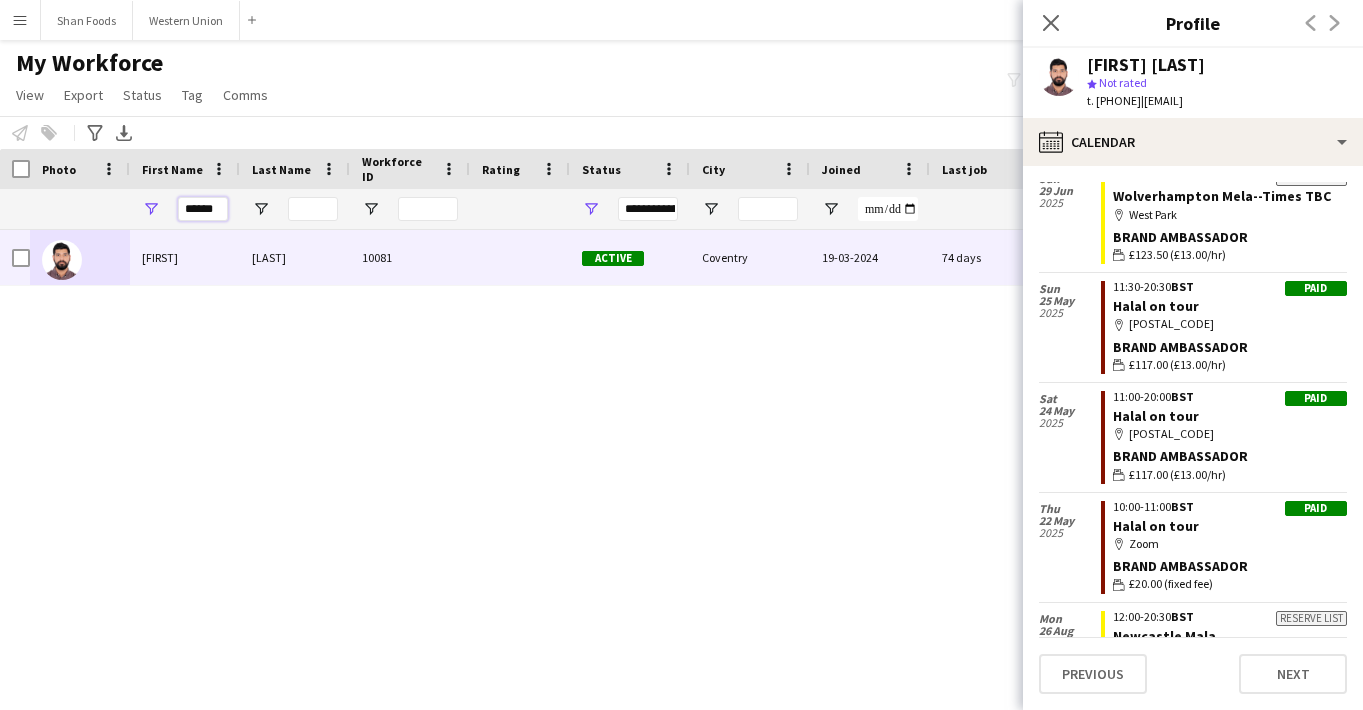 drag, startPoint x: 220, startPoint y: 212, endPoint x: 112, endPoint y: 210, distance: 108.01852 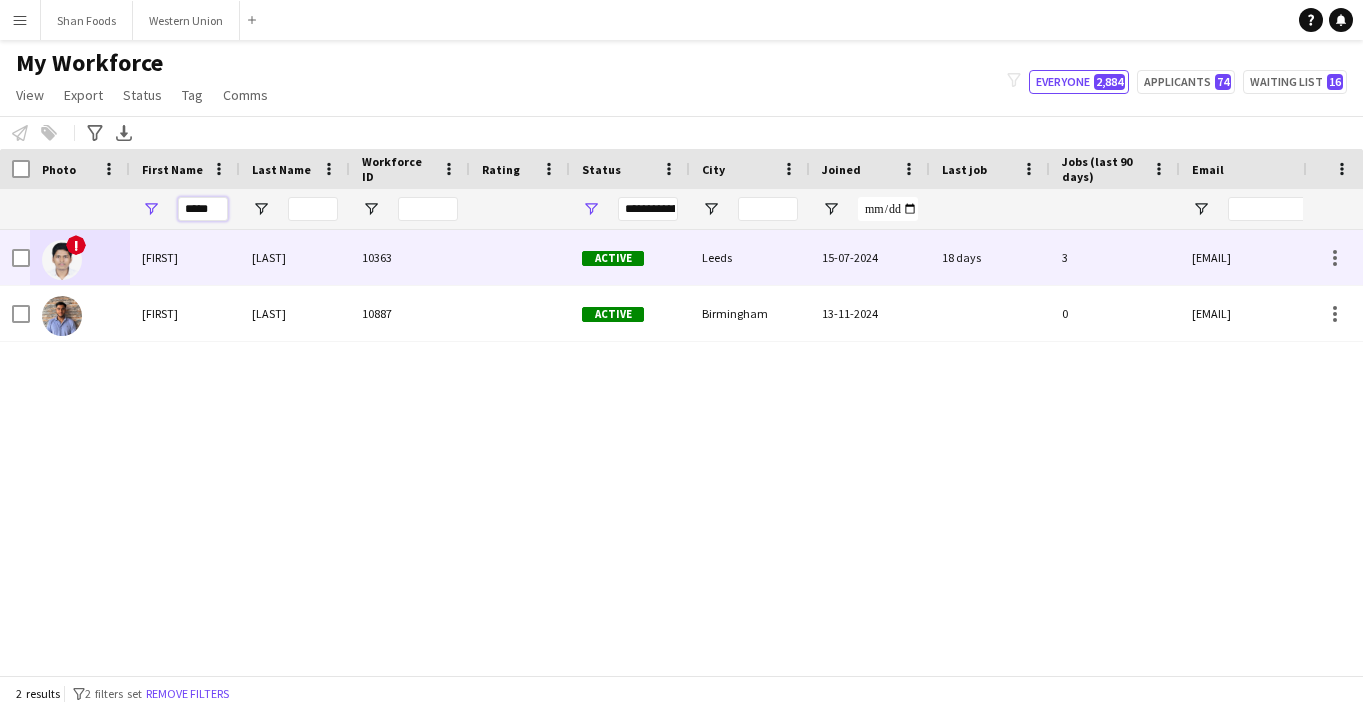 type on "*****" 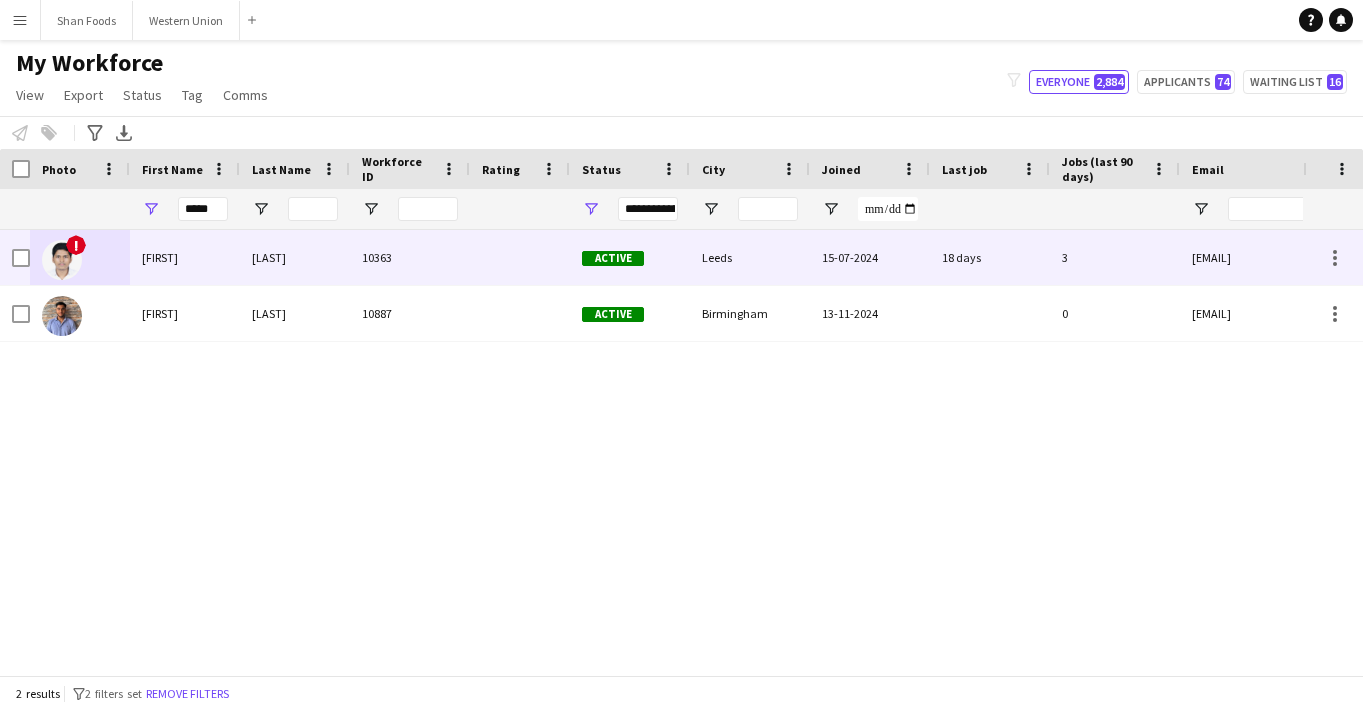 click on "[FIRST]" at bounding box center (185, 257) 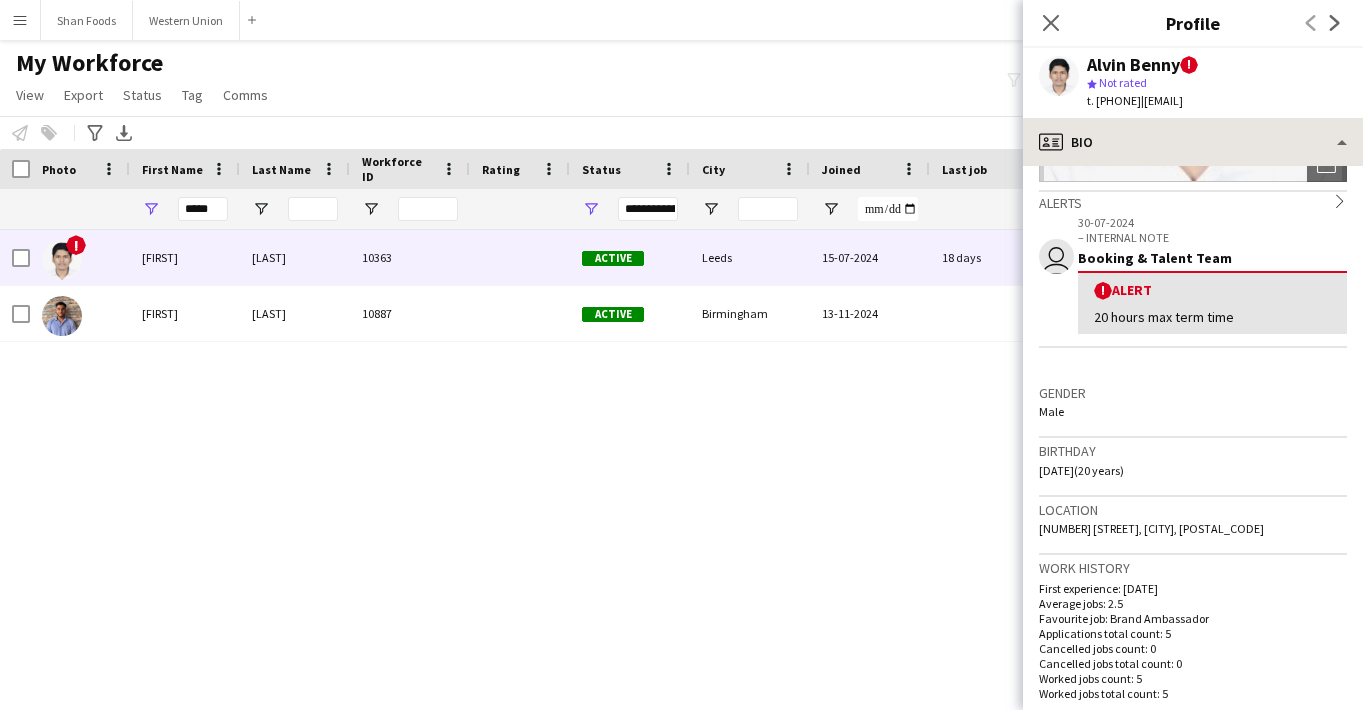 scroll, scrollTop: 193, scrollLeft: 0, axis: vertical 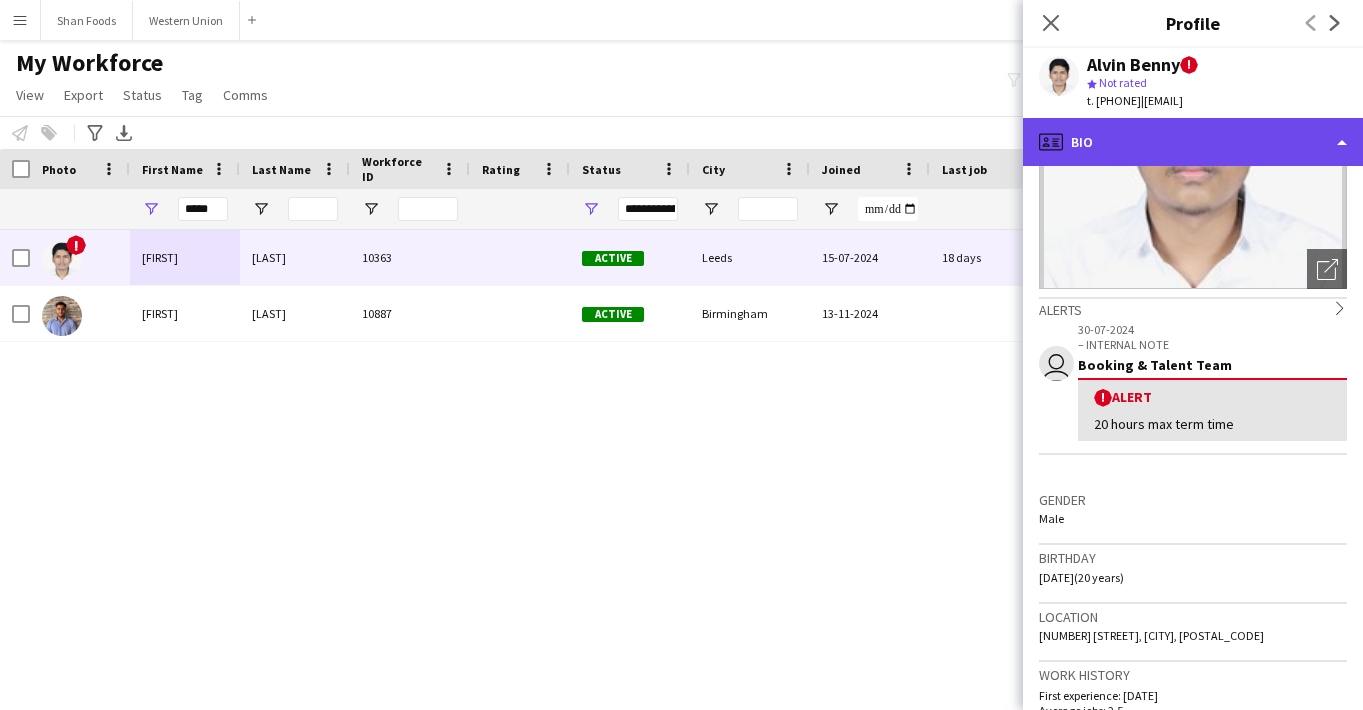 click on "profile
Bio" 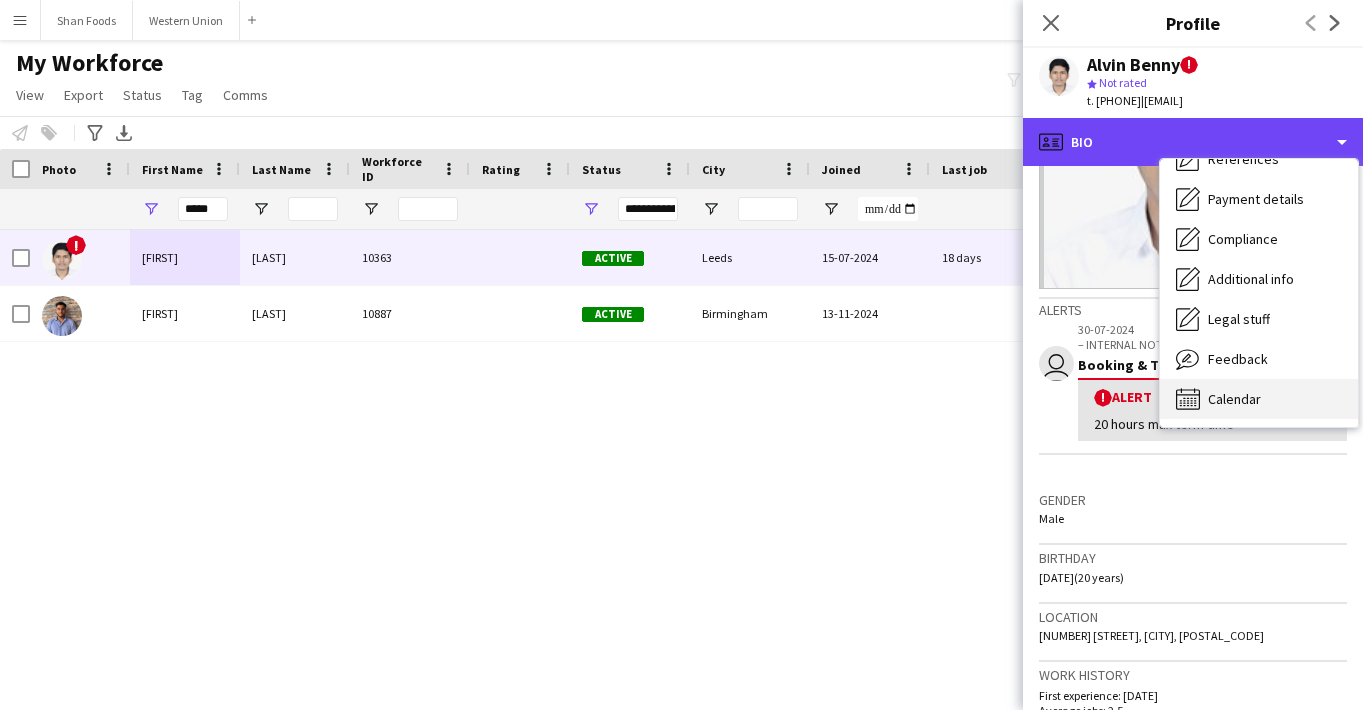 scroll, scrollTop: 228, scrollLeft: 0, axis: vertical 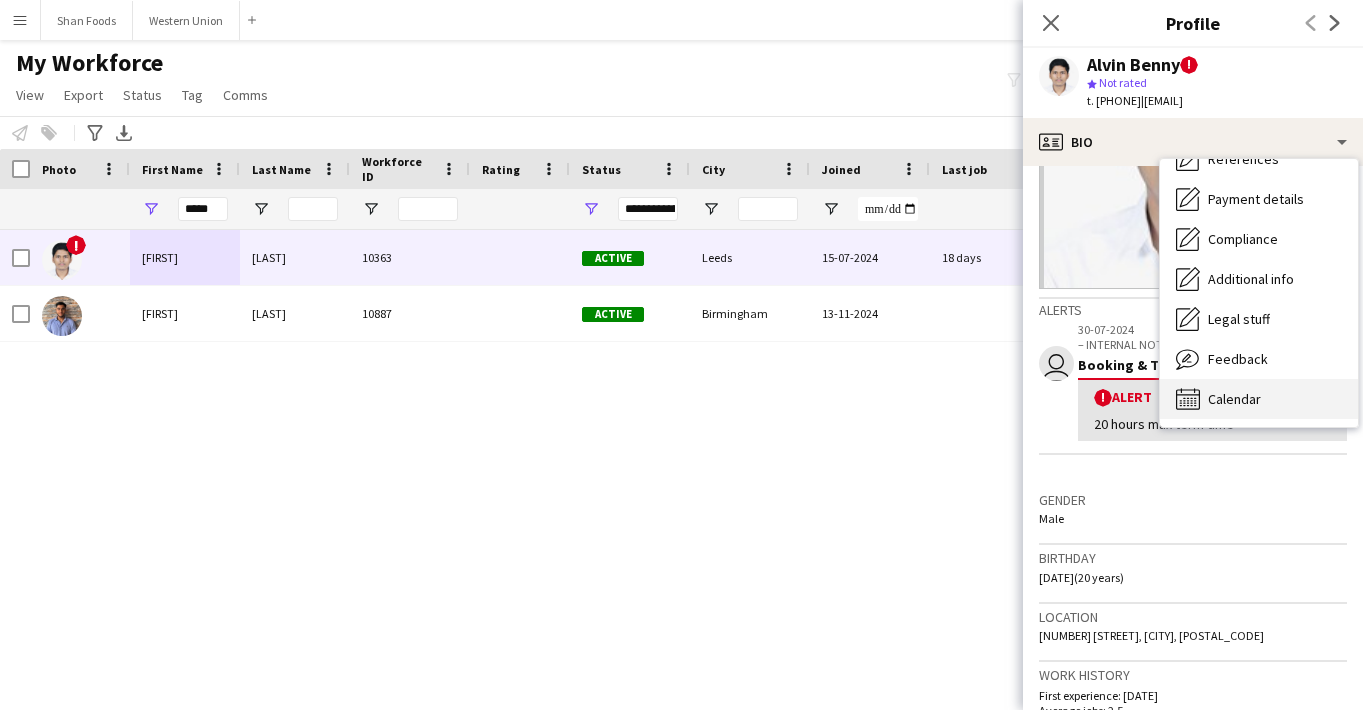 click on "Calendar" at bounding box center [1234, 399] 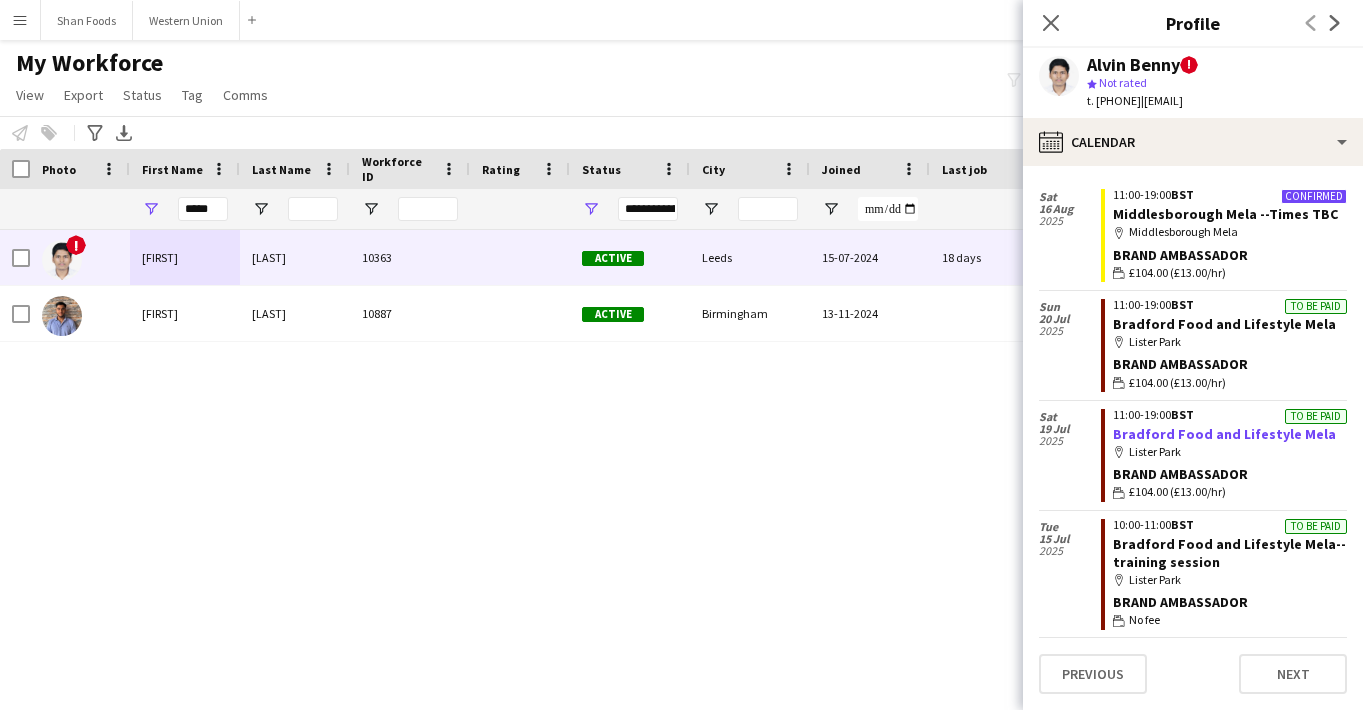 scroll, scrollTop: 164, scrollLeft: 0, axis: vertical 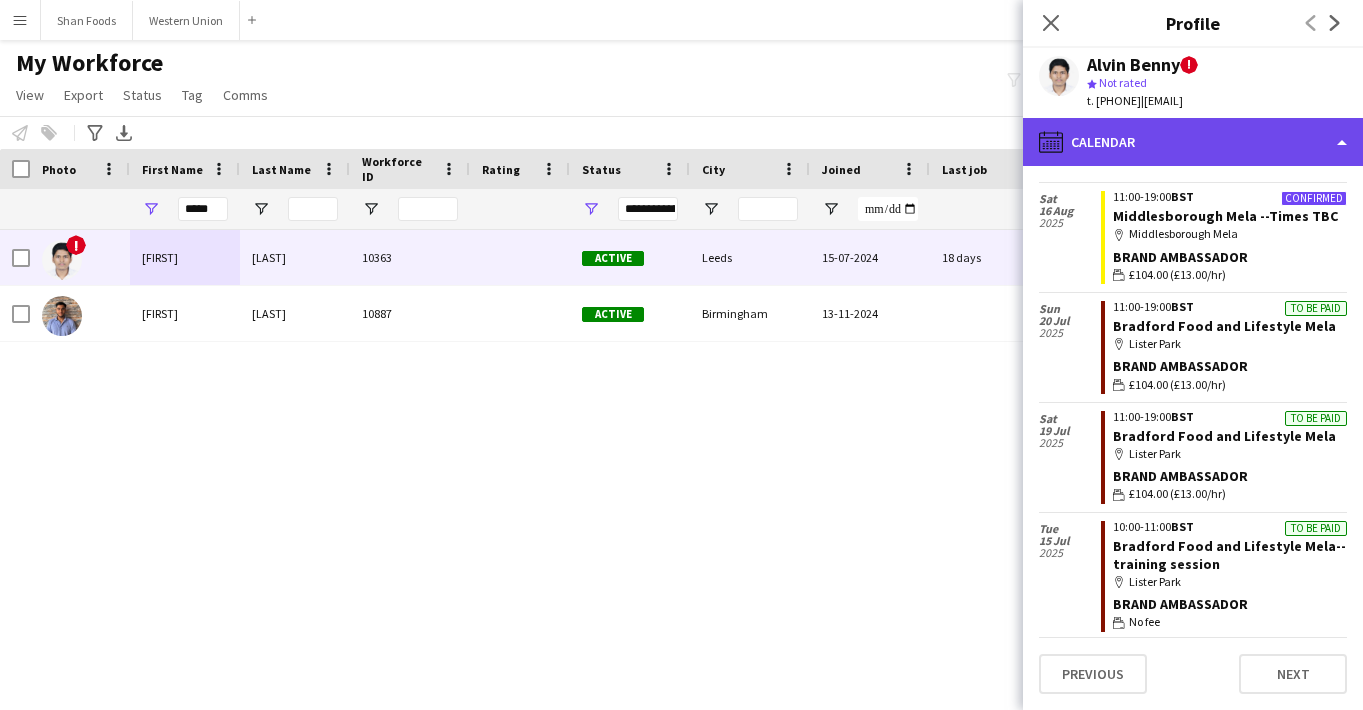 click on "calendar-full
Calendar" 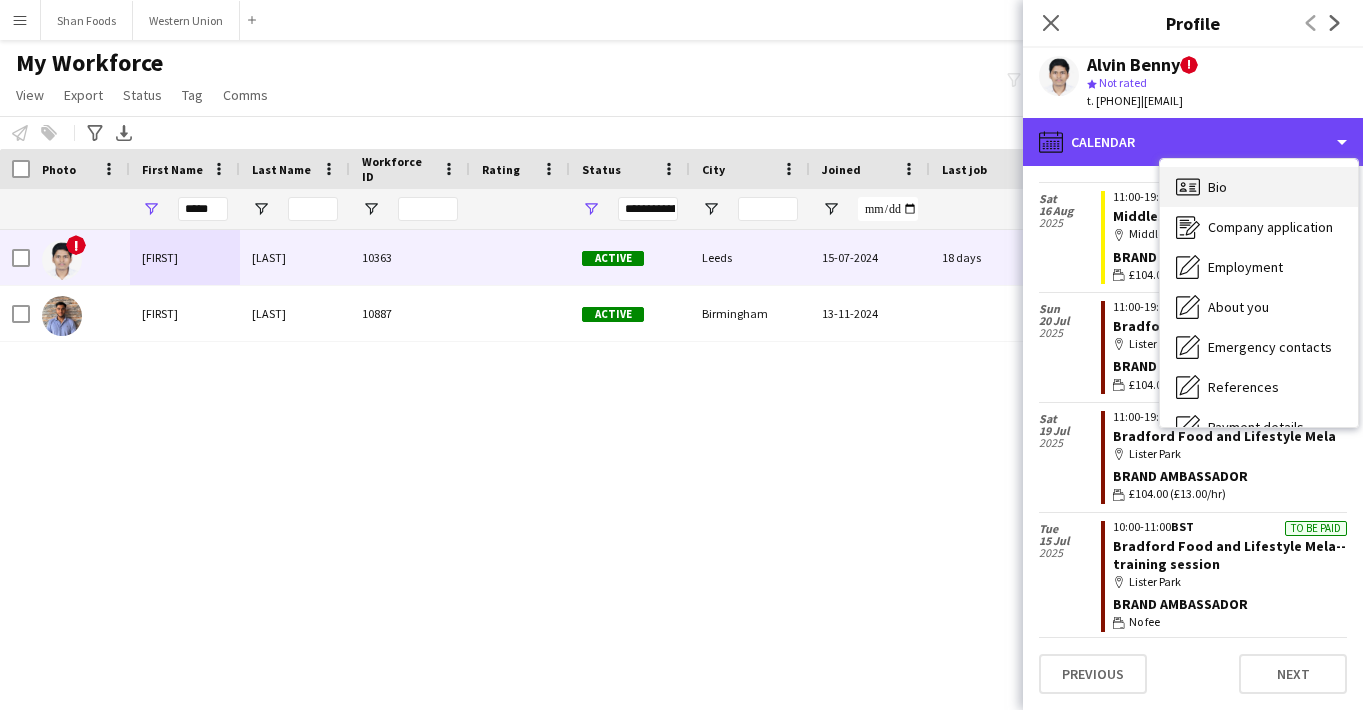 scroll, scrollTop: 0, scrollLeft: 0, axis: both 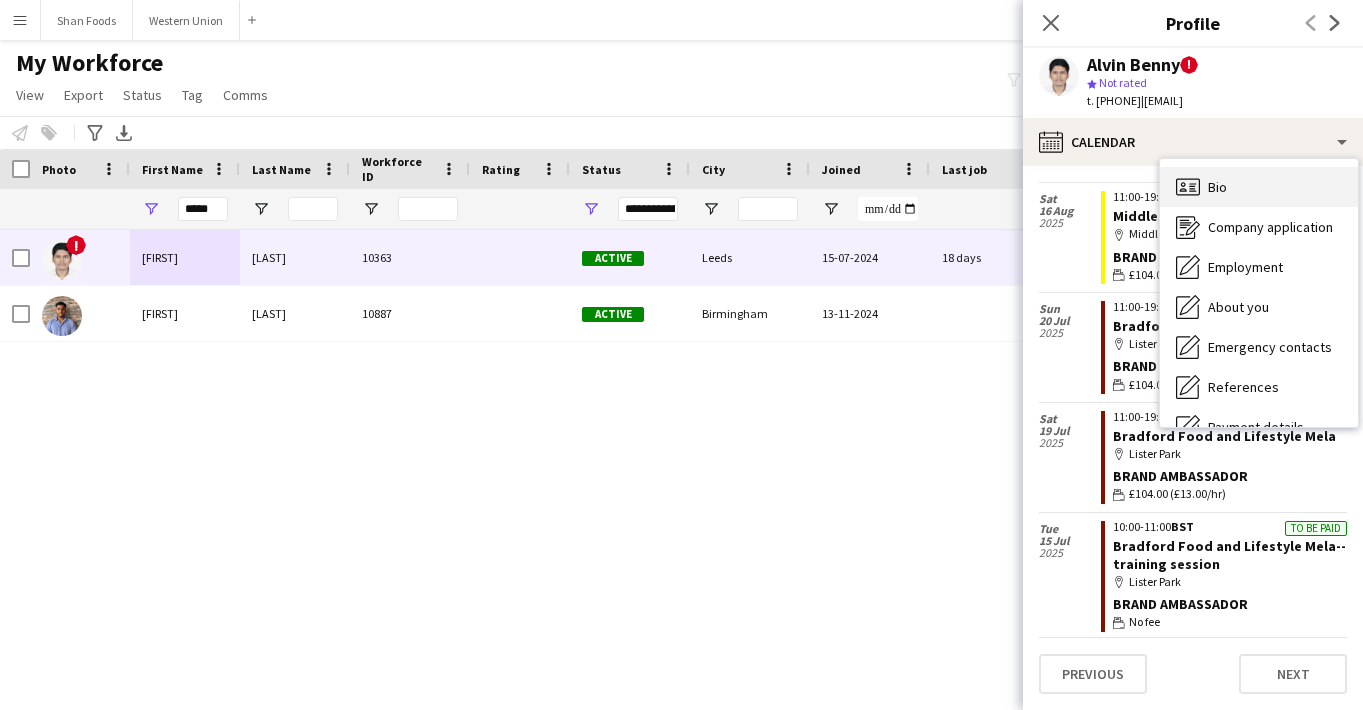 click on "Bio
Bio" at bounding box center (1259, 187) 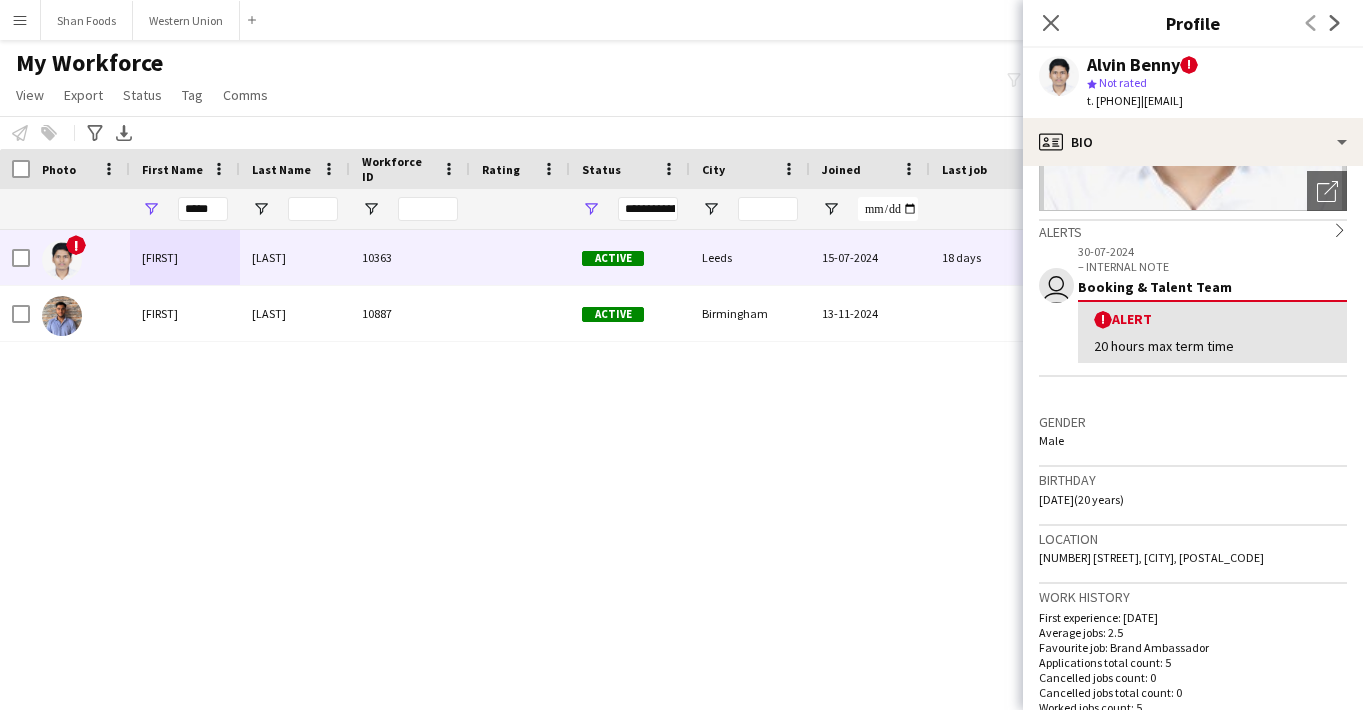 scroll, scrollTop: 272, scrollLeft: 0, axis: vertical 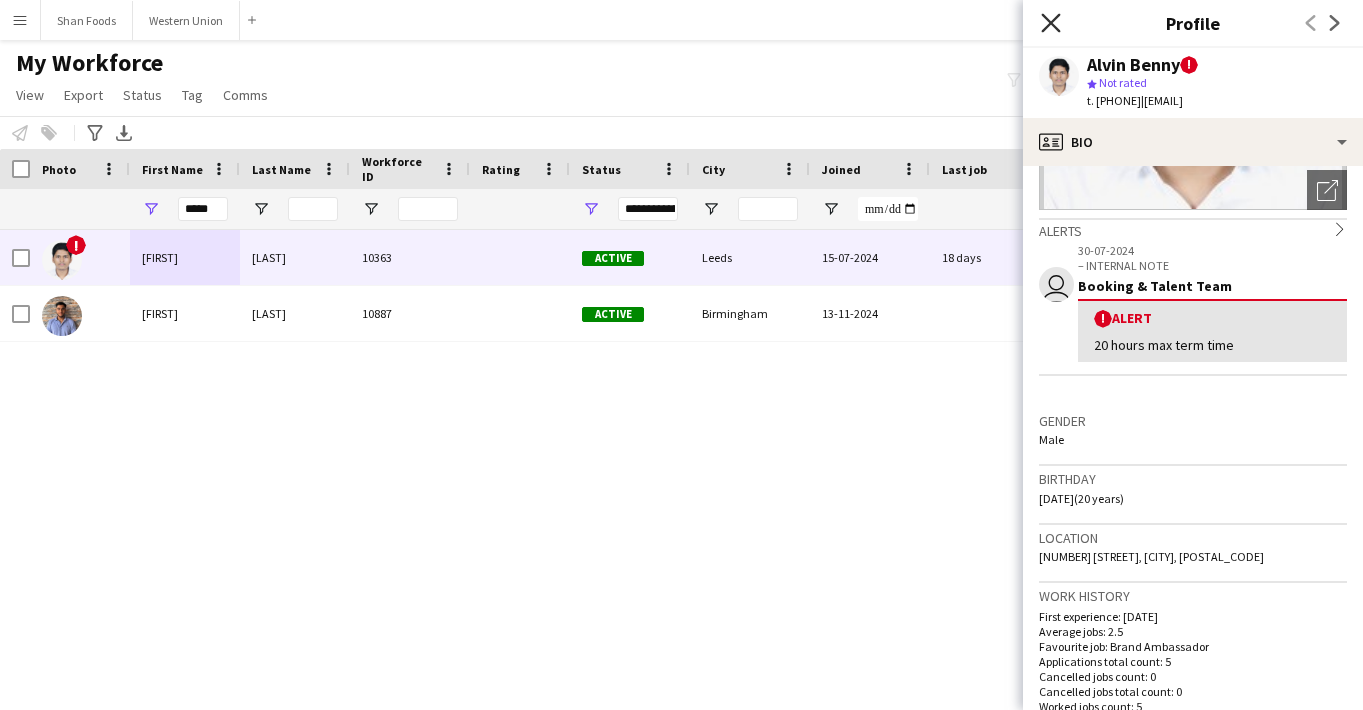 click on "Close pop-in" 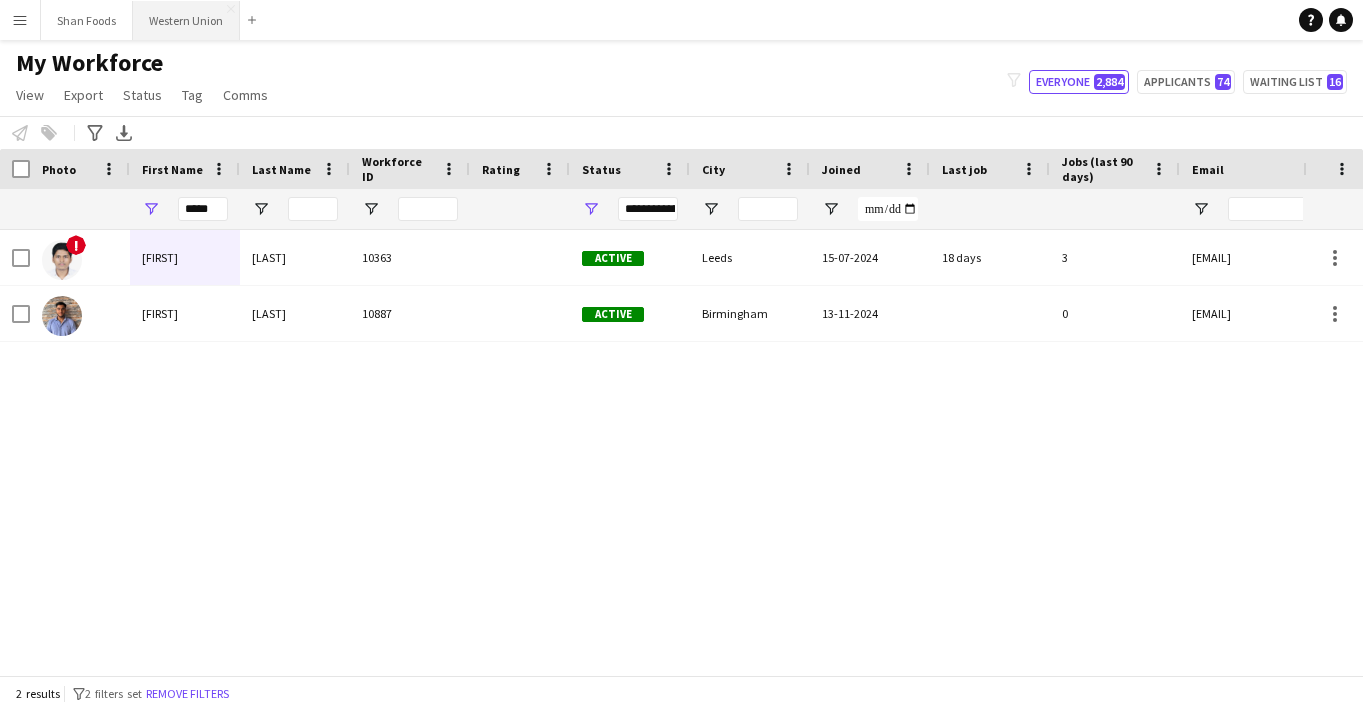 click on "Western Union
Close" at bounding box center [186, 20] 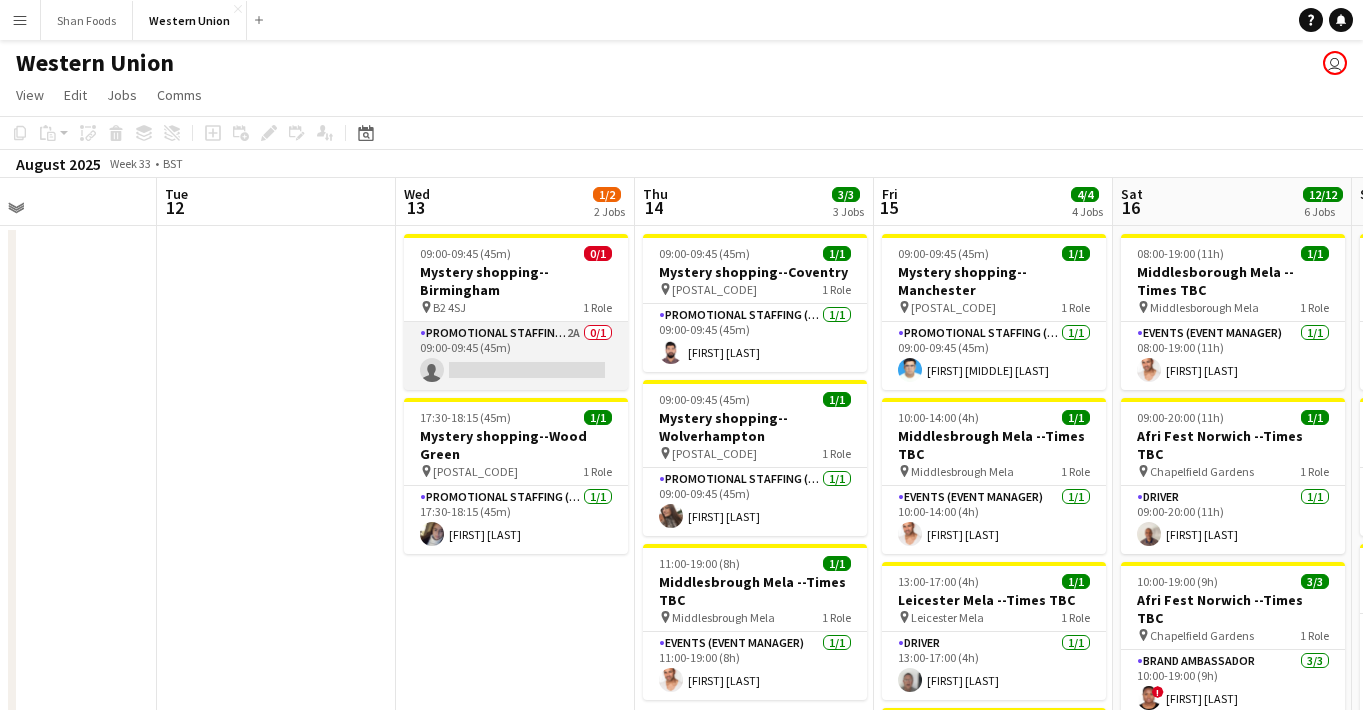 scroll, scrollTop: 0, scrollLeft: 559, axis: horizontal 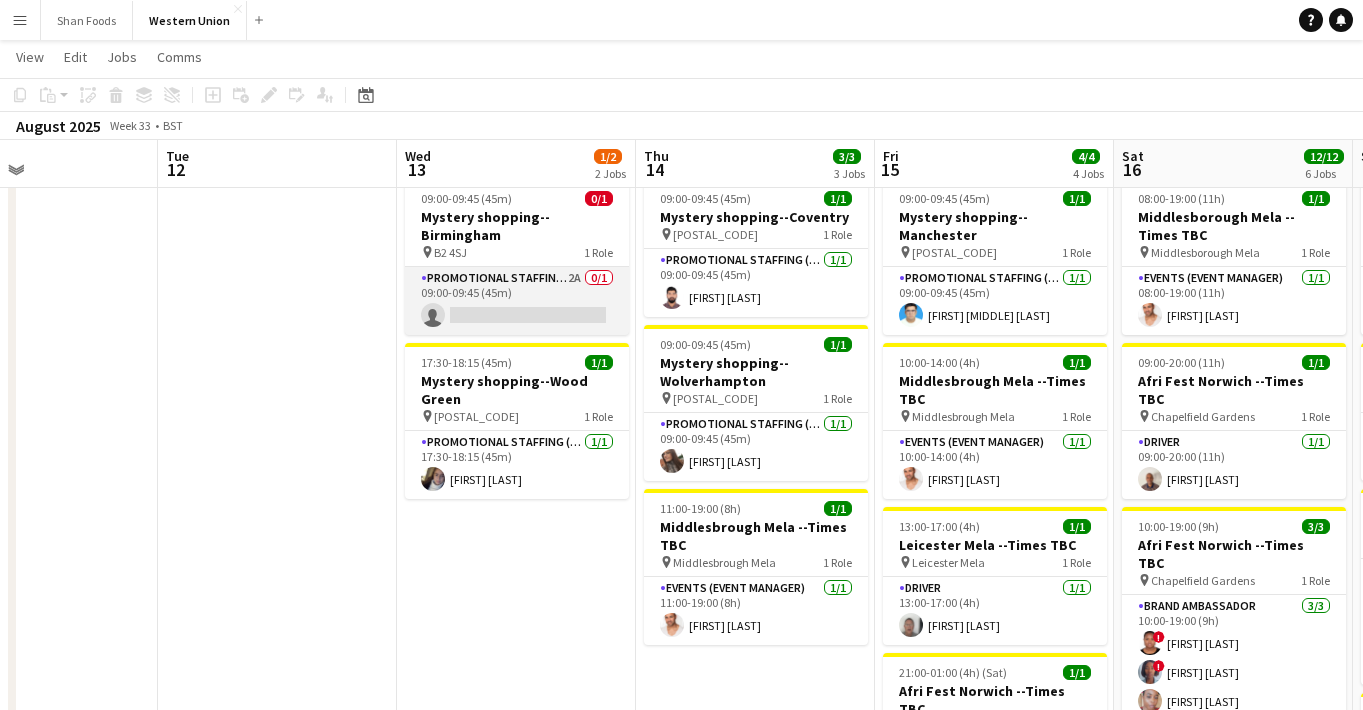 click on "Promotional Staffing (Mystery Shopper)   2A   0/1   09:00-09:45 (45m)
single-neutral-actions" at bounding box center [517, 301] 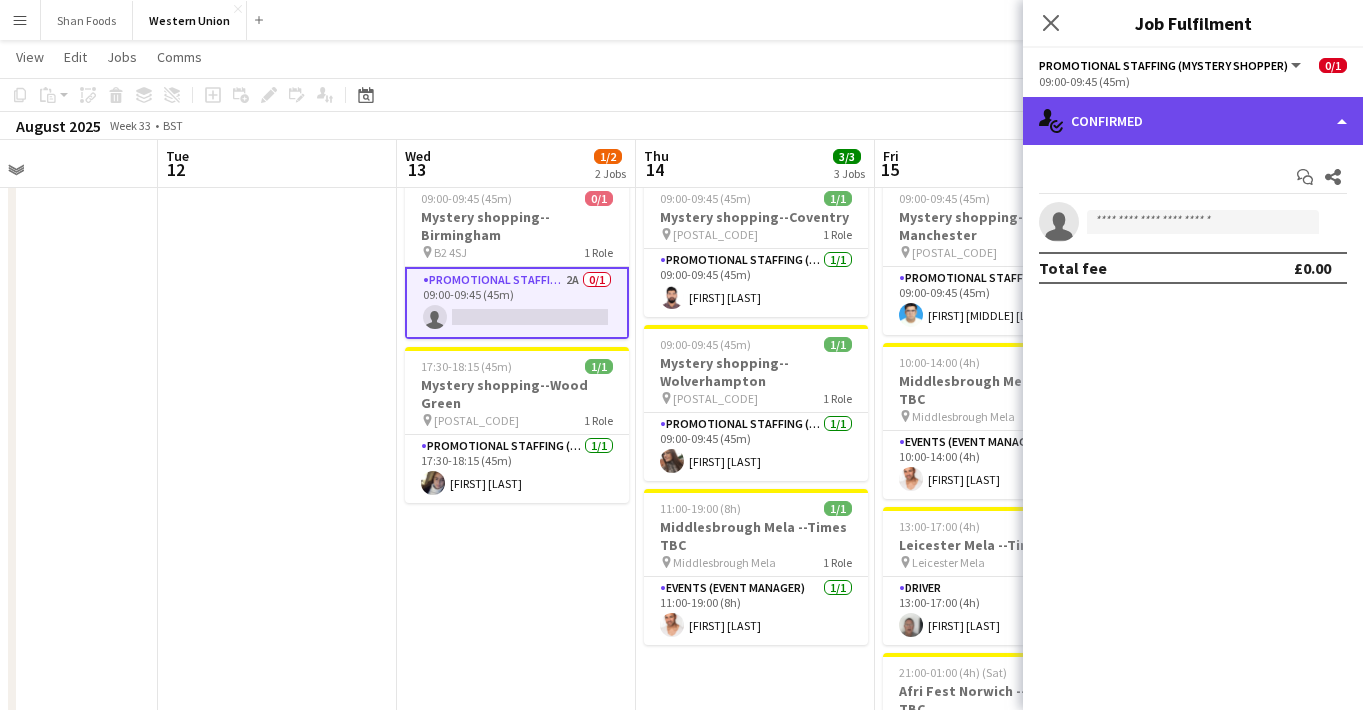 click on "single-neutral-actions-check-2
Confirmed" 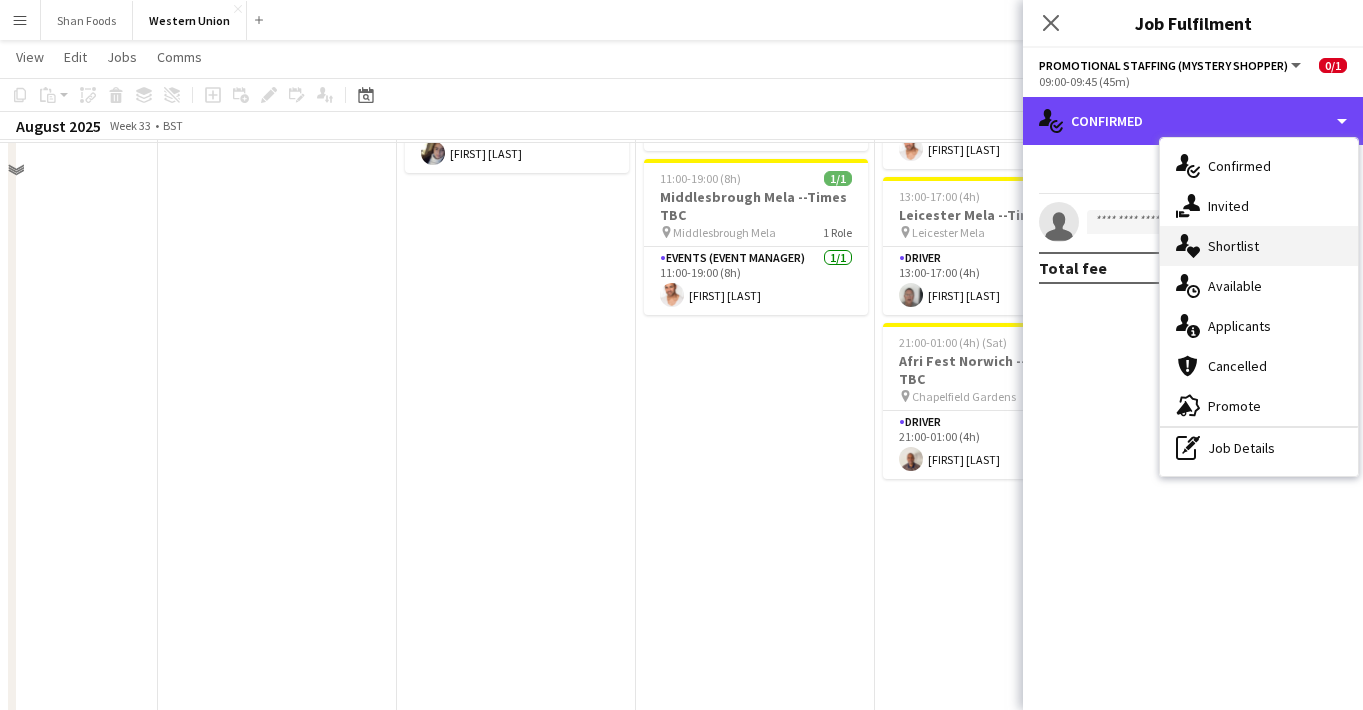 scroll, scrollTop: 338, scrollLeft: 0, axis: vertical 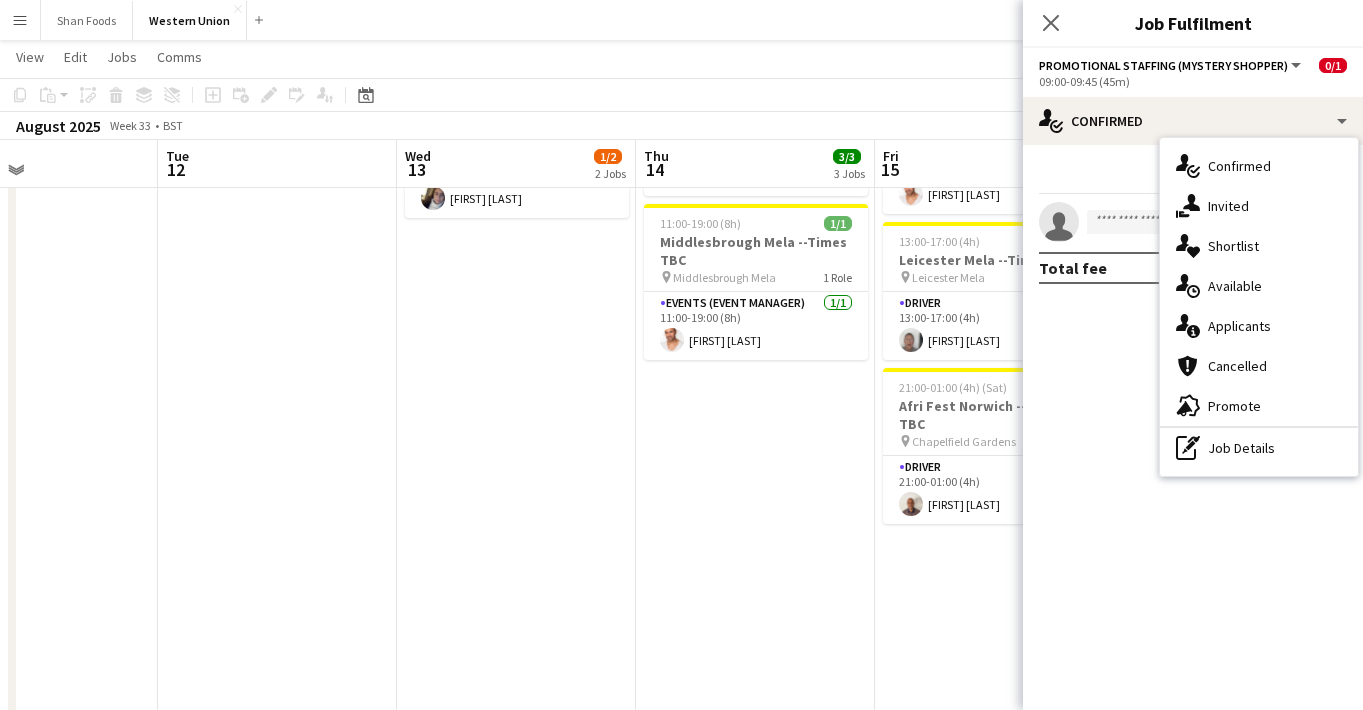 click on "single-neutral-actions-information
Applicants" at bounding box center (1259, 326) 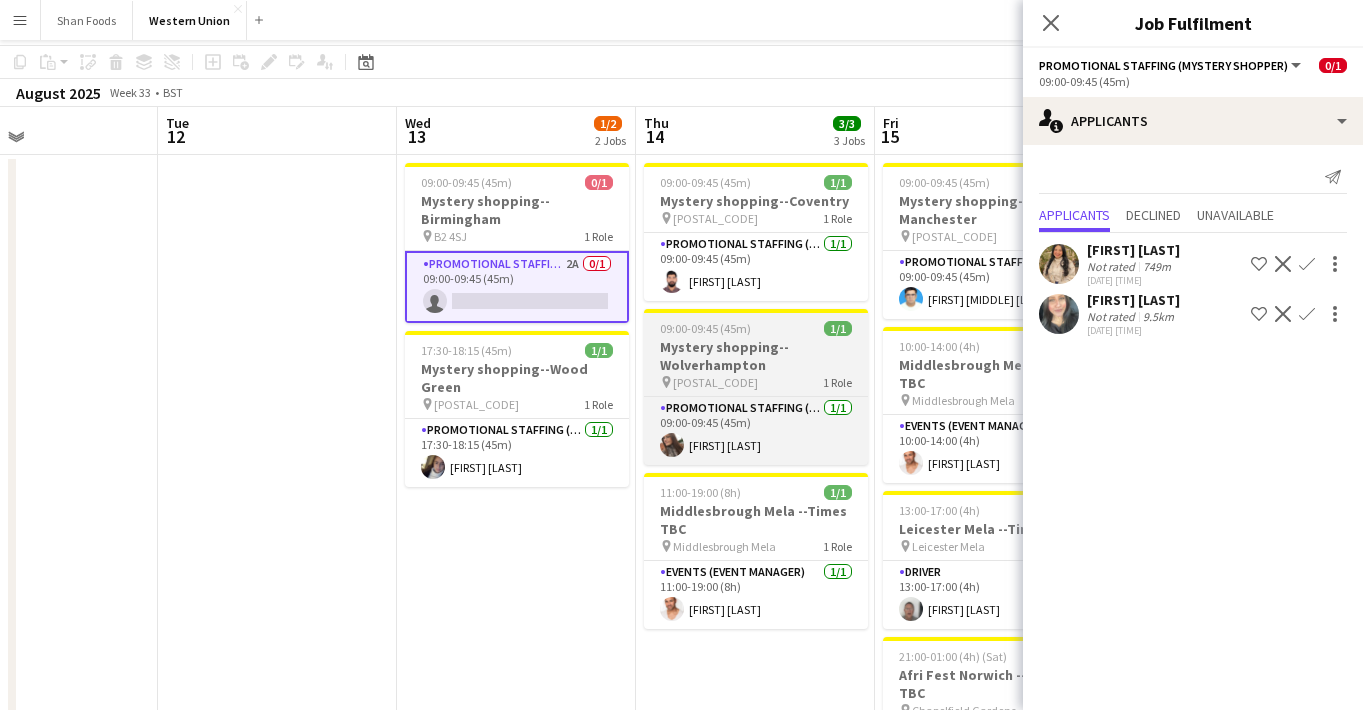 scroll, scrollTop: 6, scrollLeft: 0, axis: vertical 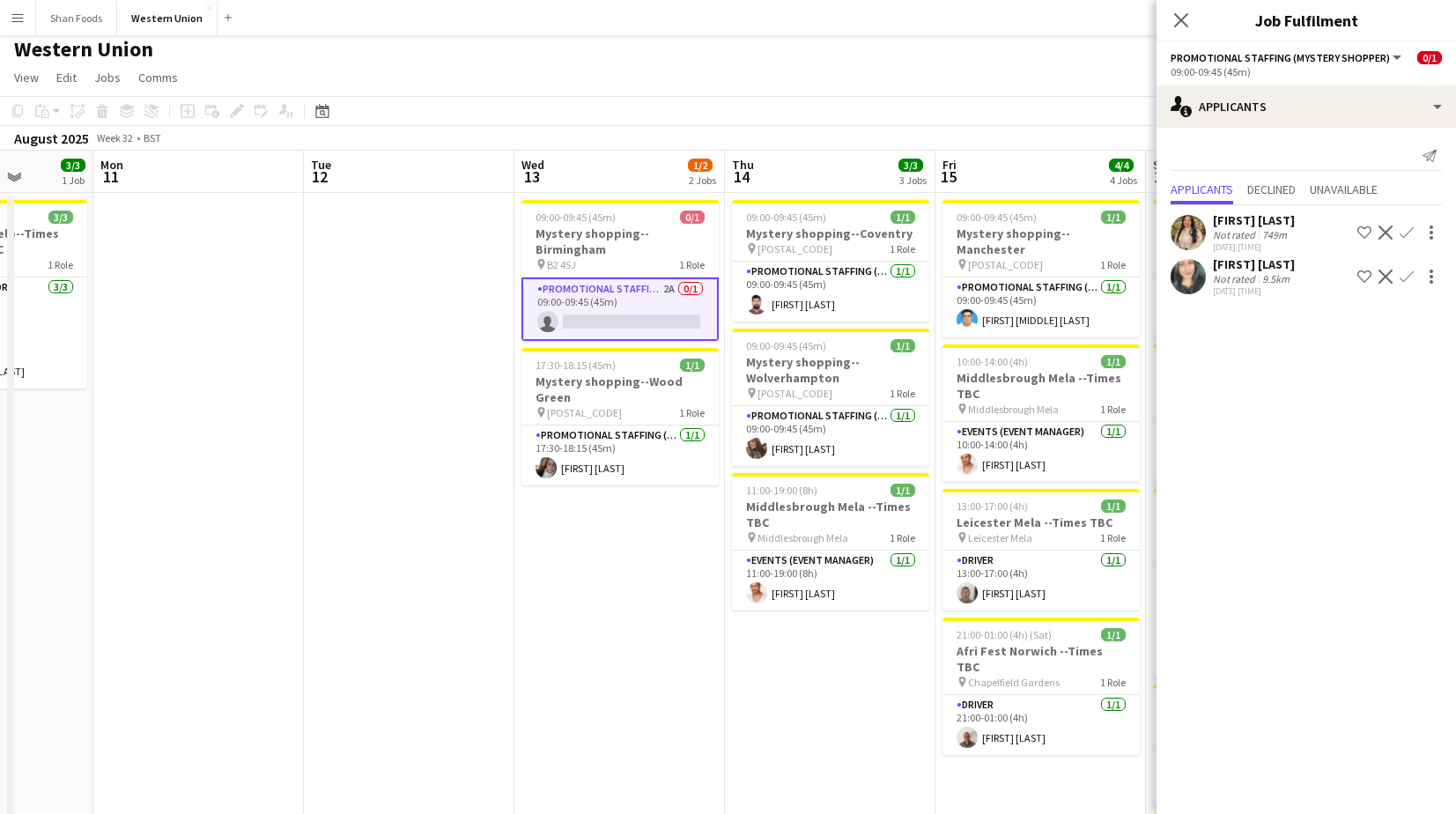 click on "Menu" at bounding box center [18, 18] 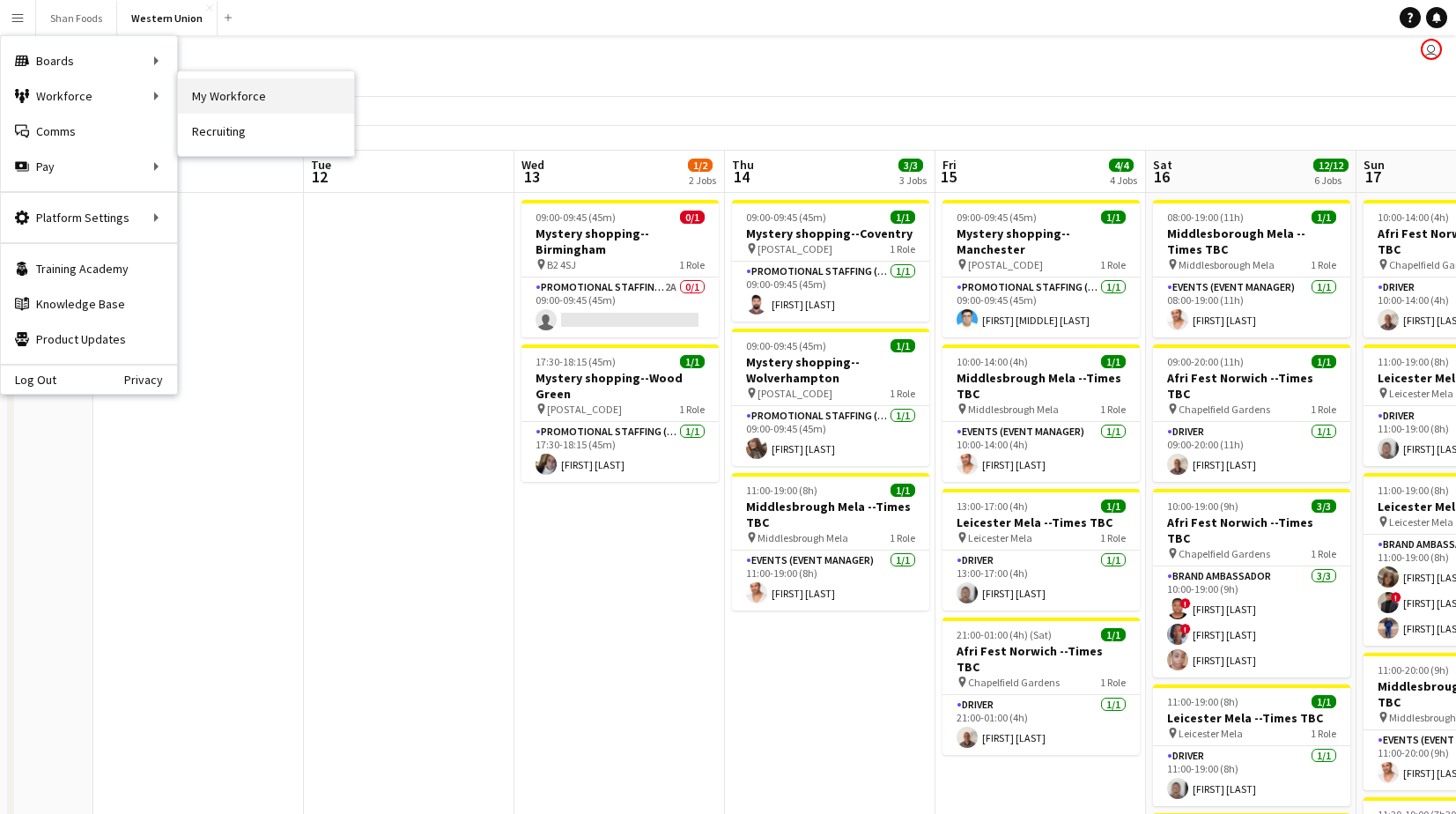 click on "My Workforce" at bounding box center [266, 96] 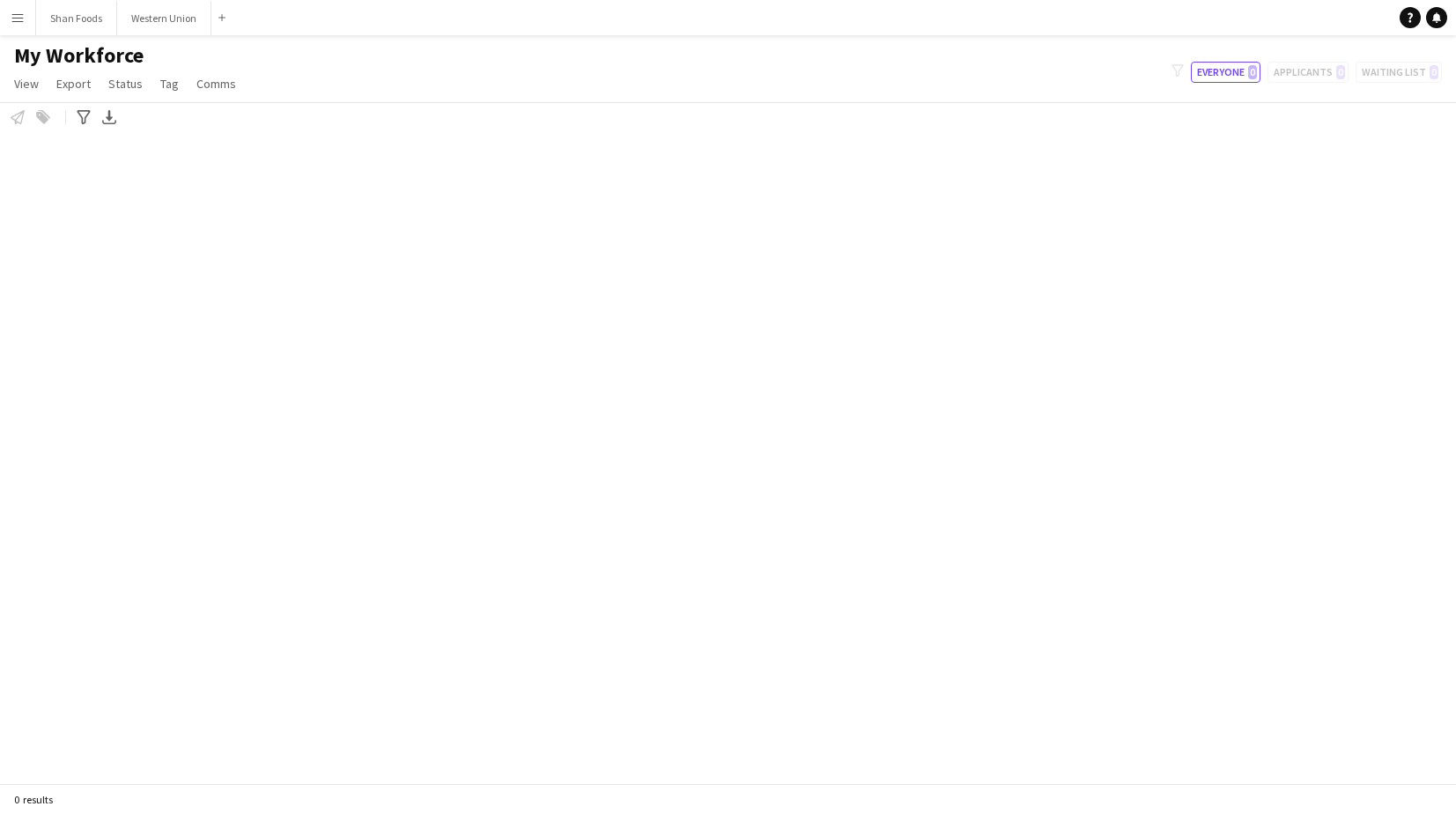 scroll, scrollTop: 0, scrollLeft: 0, axis: both 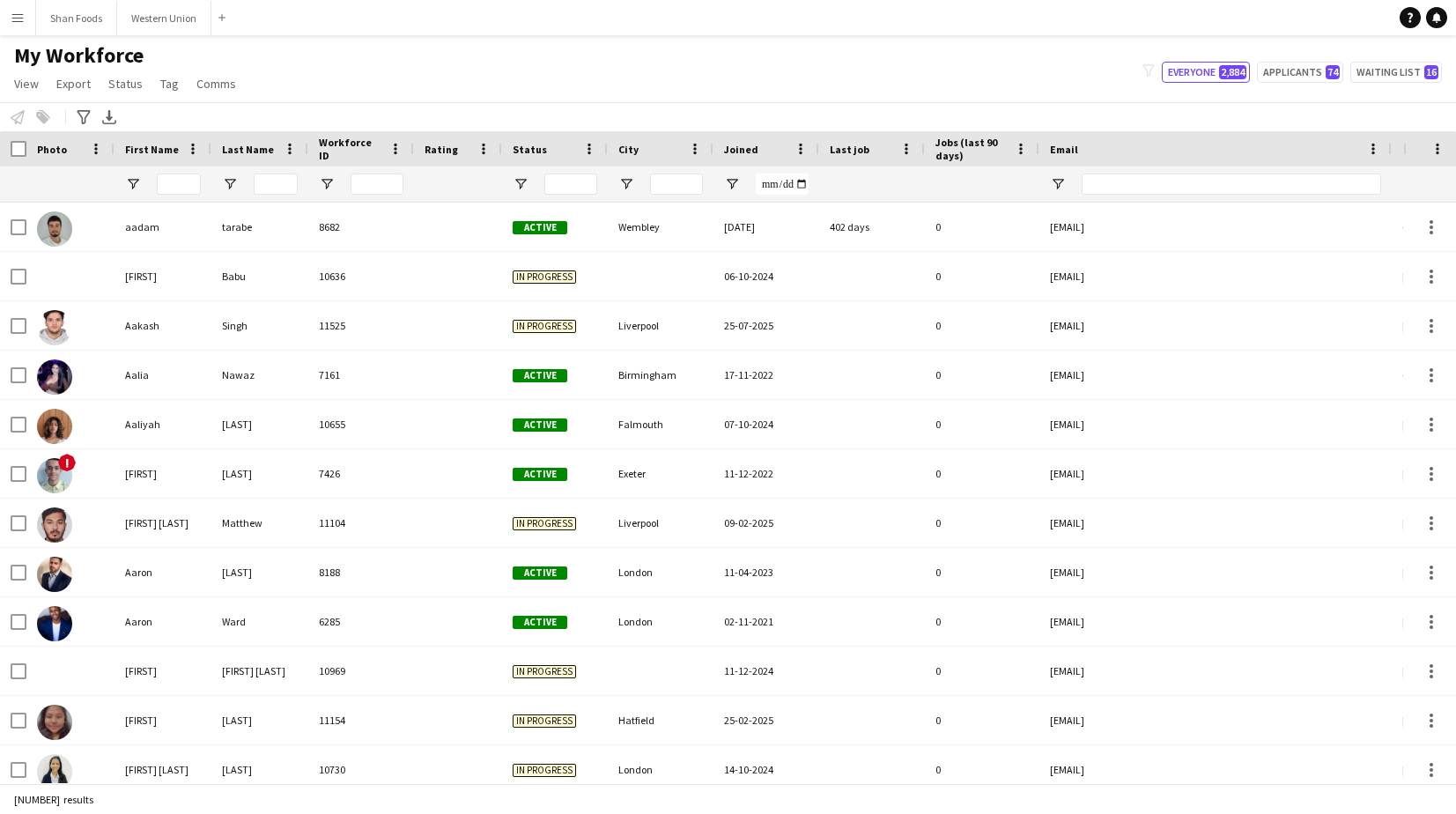 type on "*****" 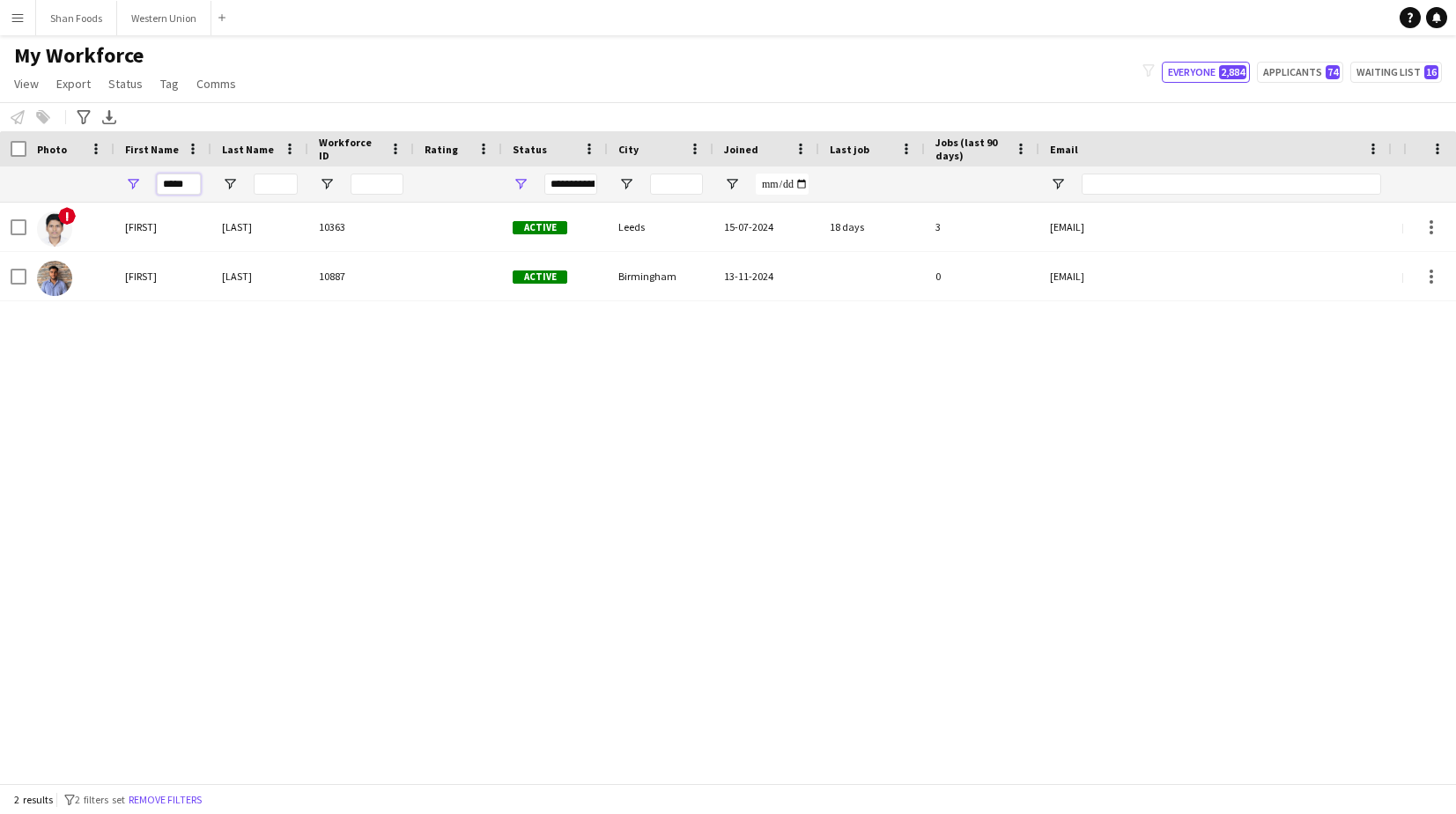drag, startPoint x: 189, startPoint y: 181, endPoint x: 113, endPoint y: 177, distance: 76.10519 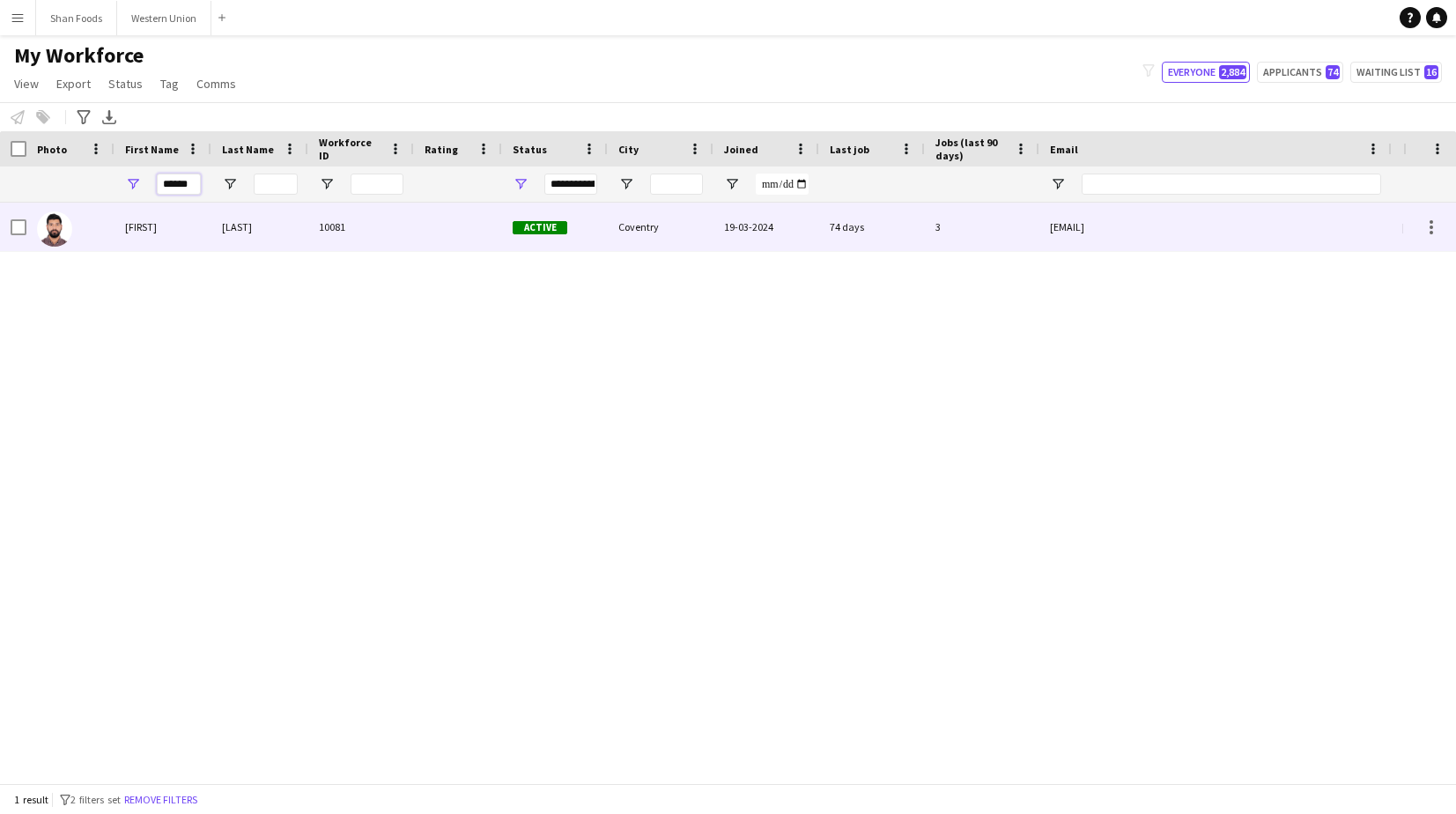 type on "******" 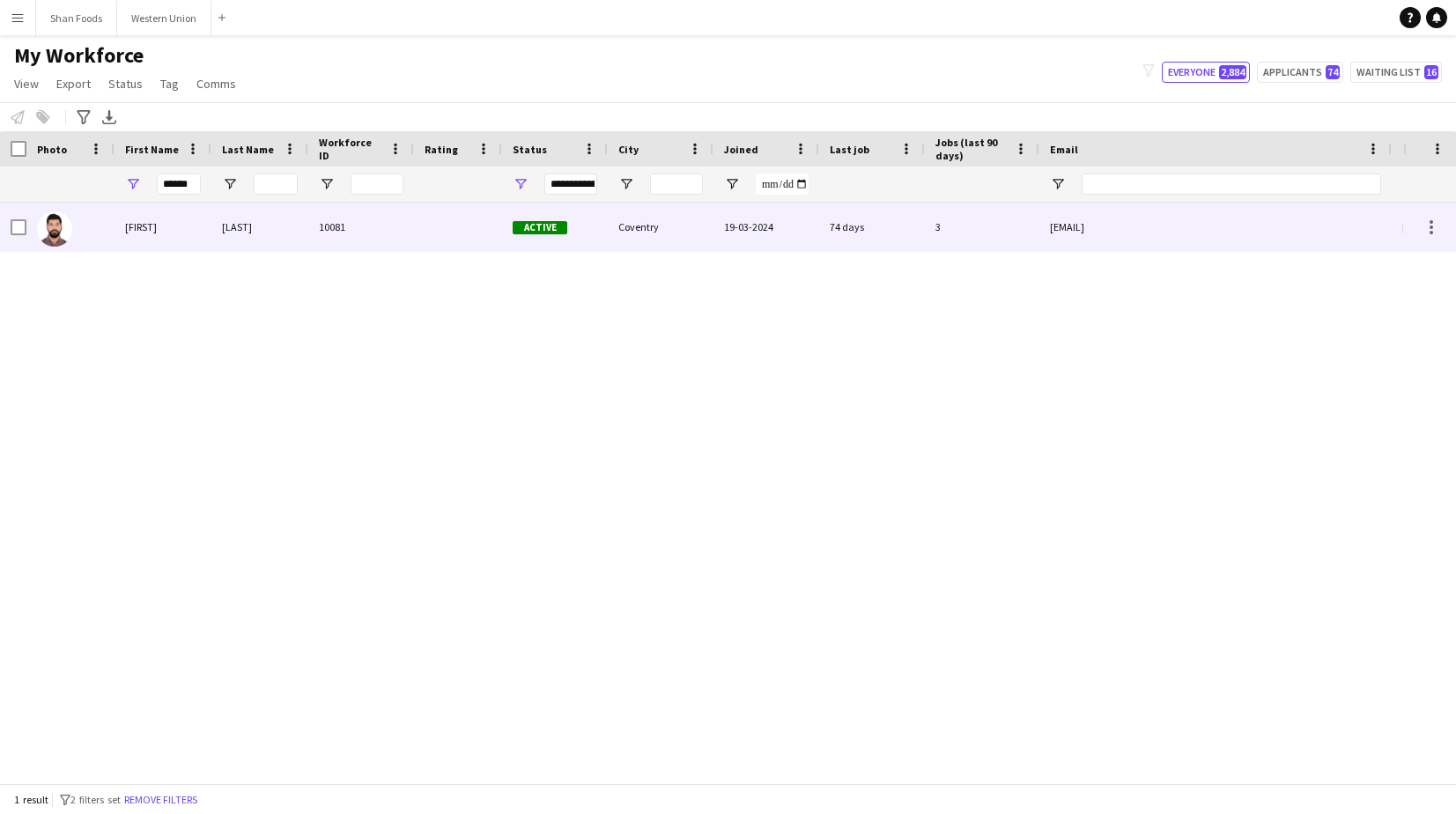 click at bounding box center (70, 226) 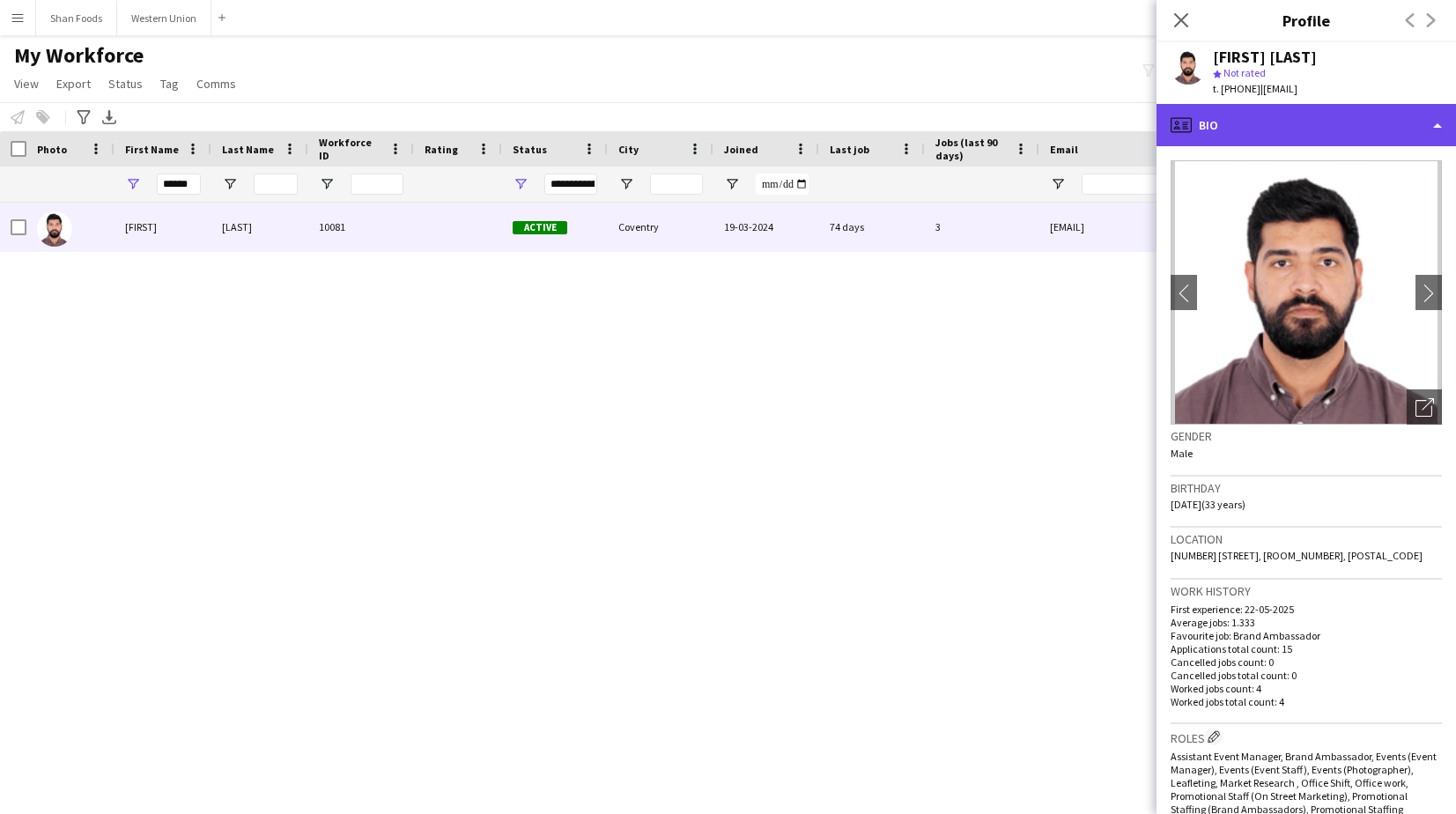 click on "profile
Bio" 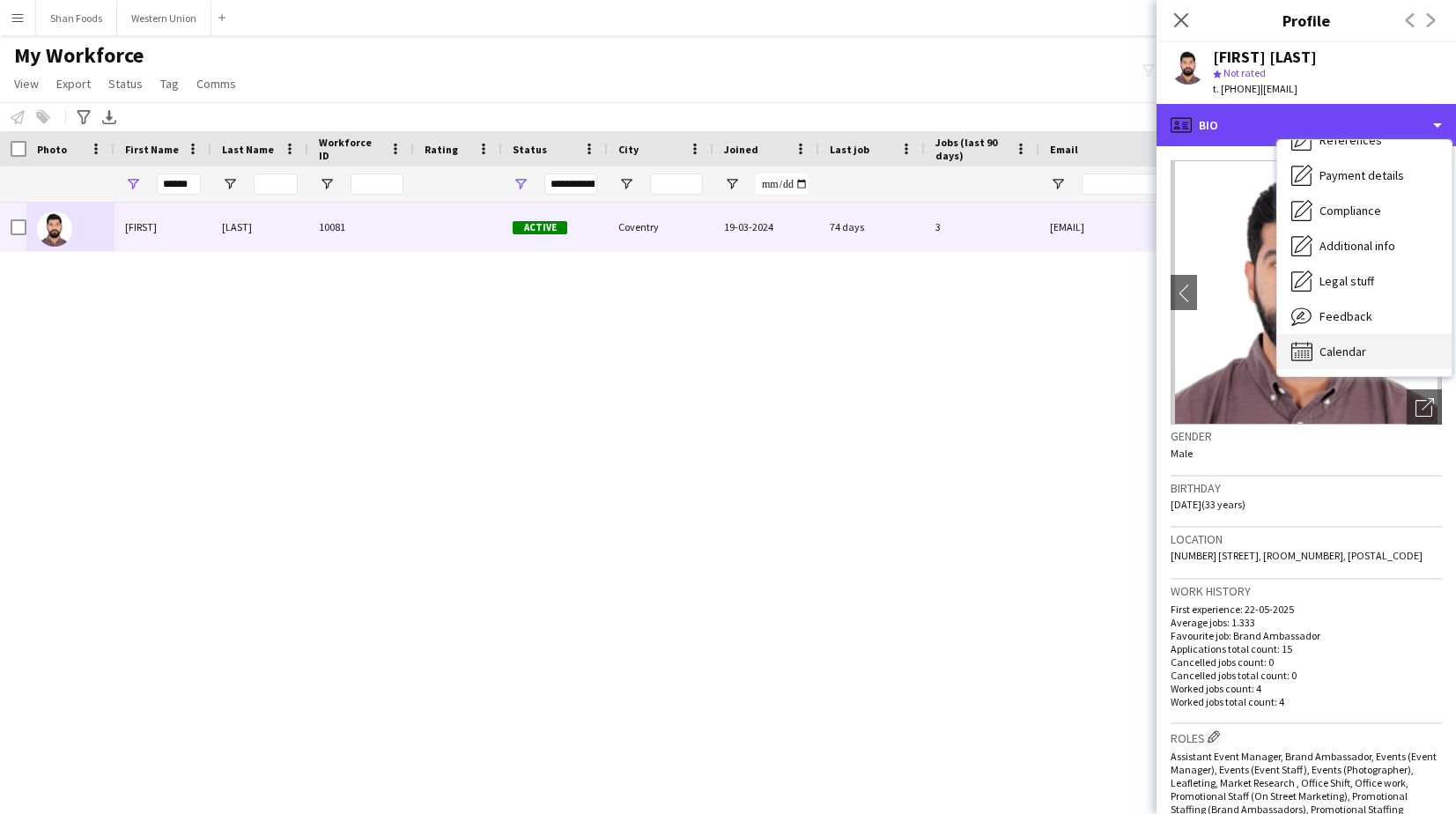 scroll, scrollTop: 201, scrollLeft: 0, axis: vertical 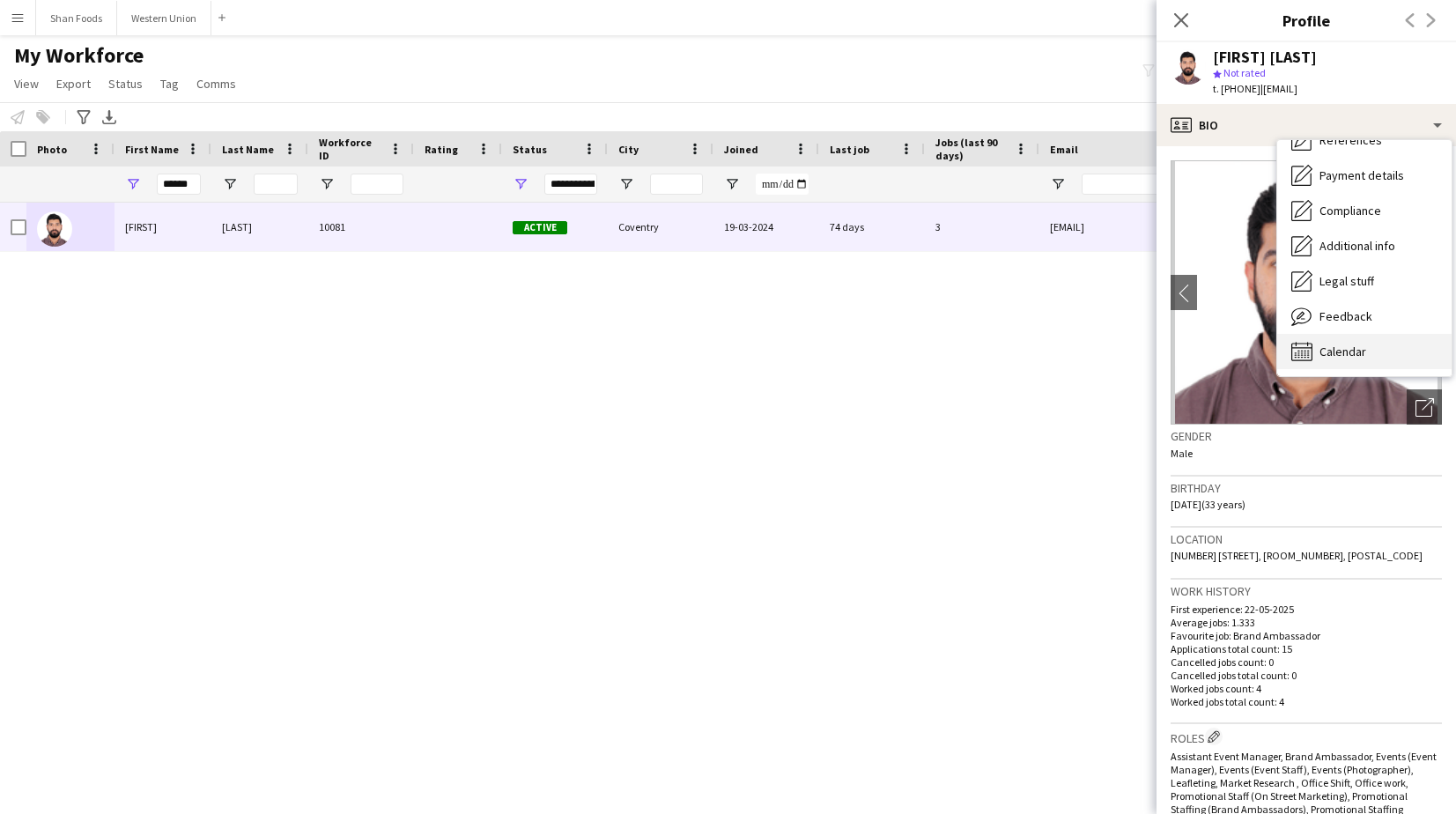 click on "Calendar" at bounding box center [1342, 352] 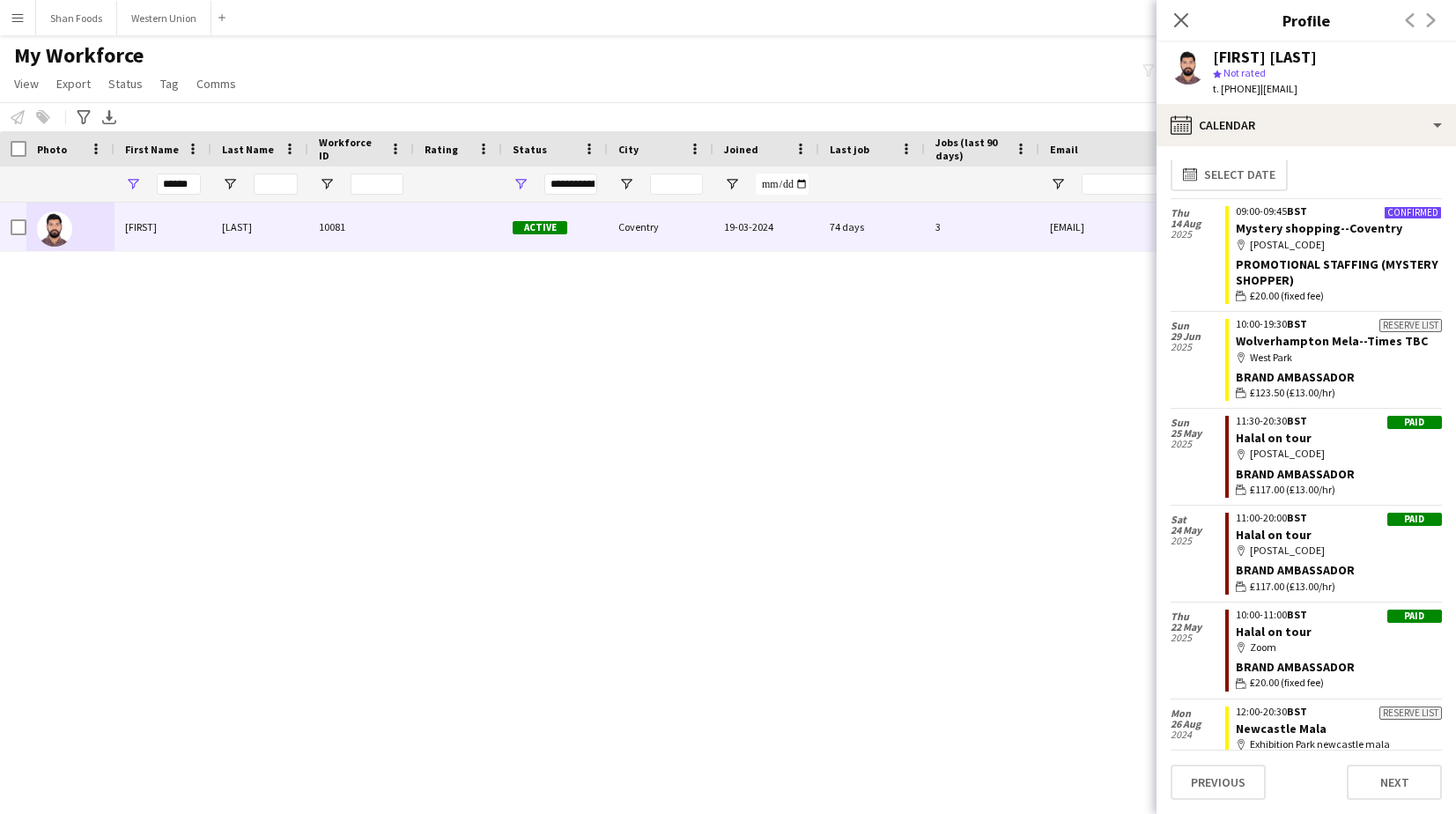 scroll, scrollTop: 0, scrollLeft: 0, axis: both 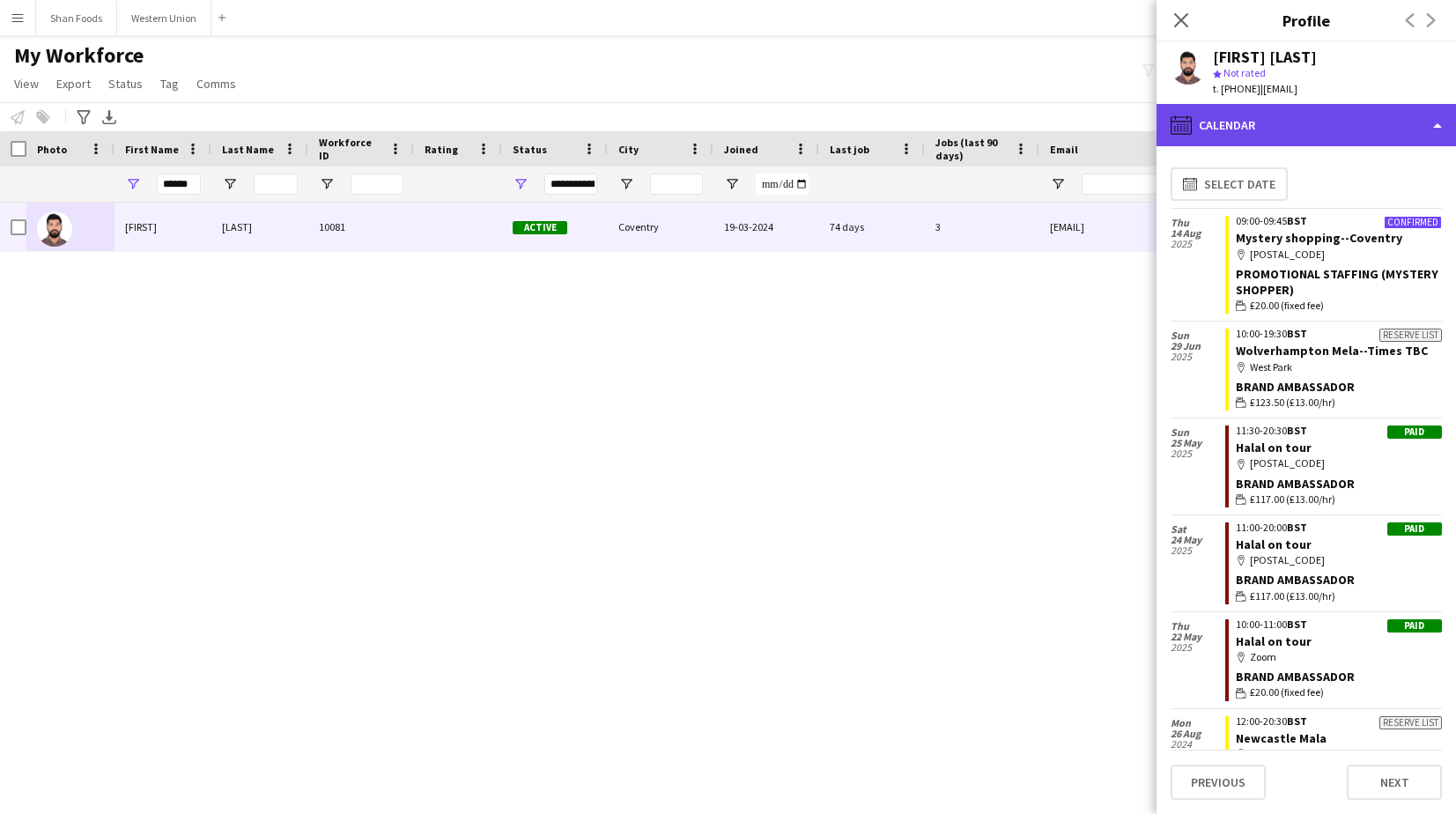 click on "calendar-full
Calendar" 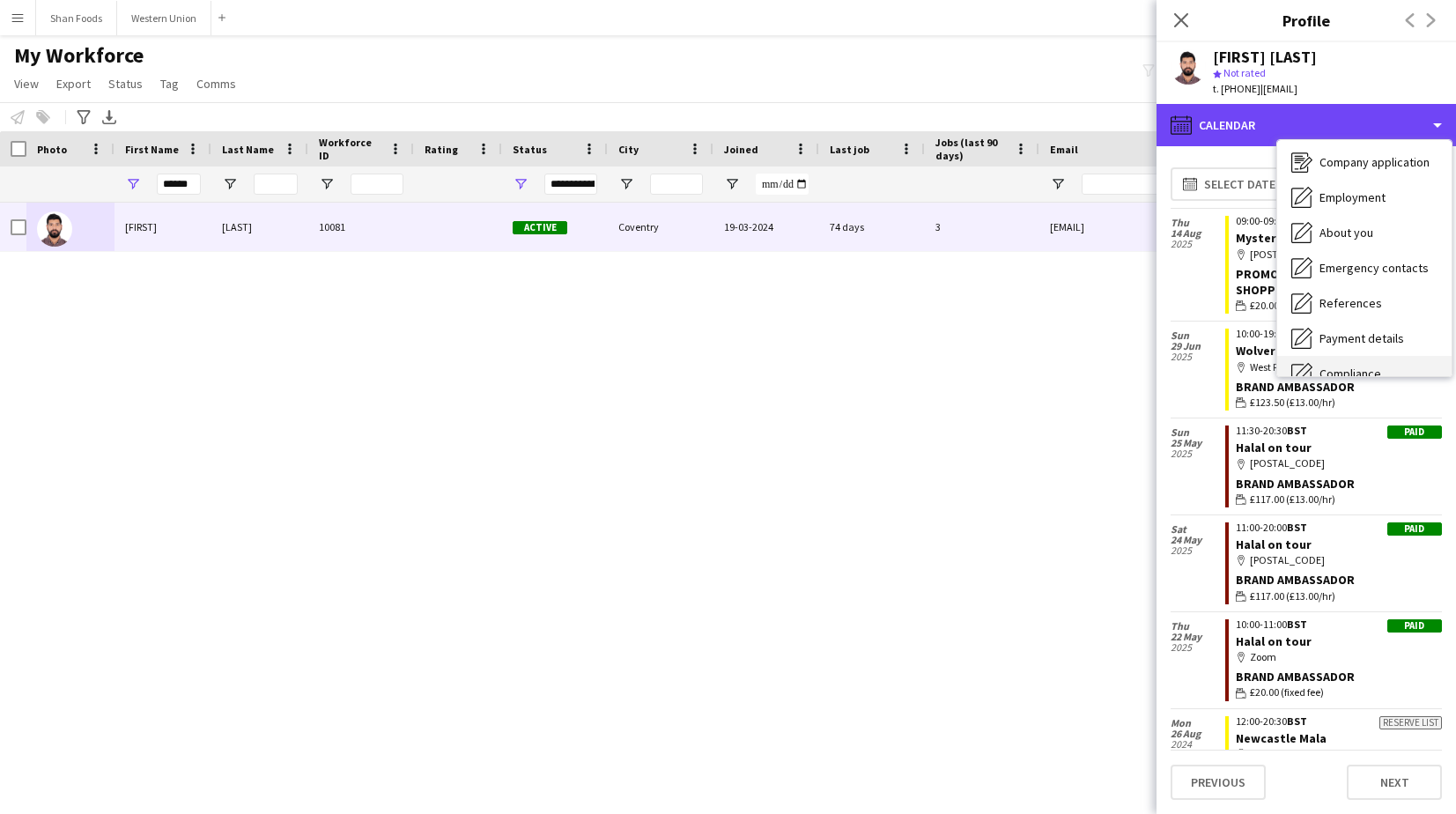 scroll, scrollTop: 17, scrollLeft: 0, axis: vertical 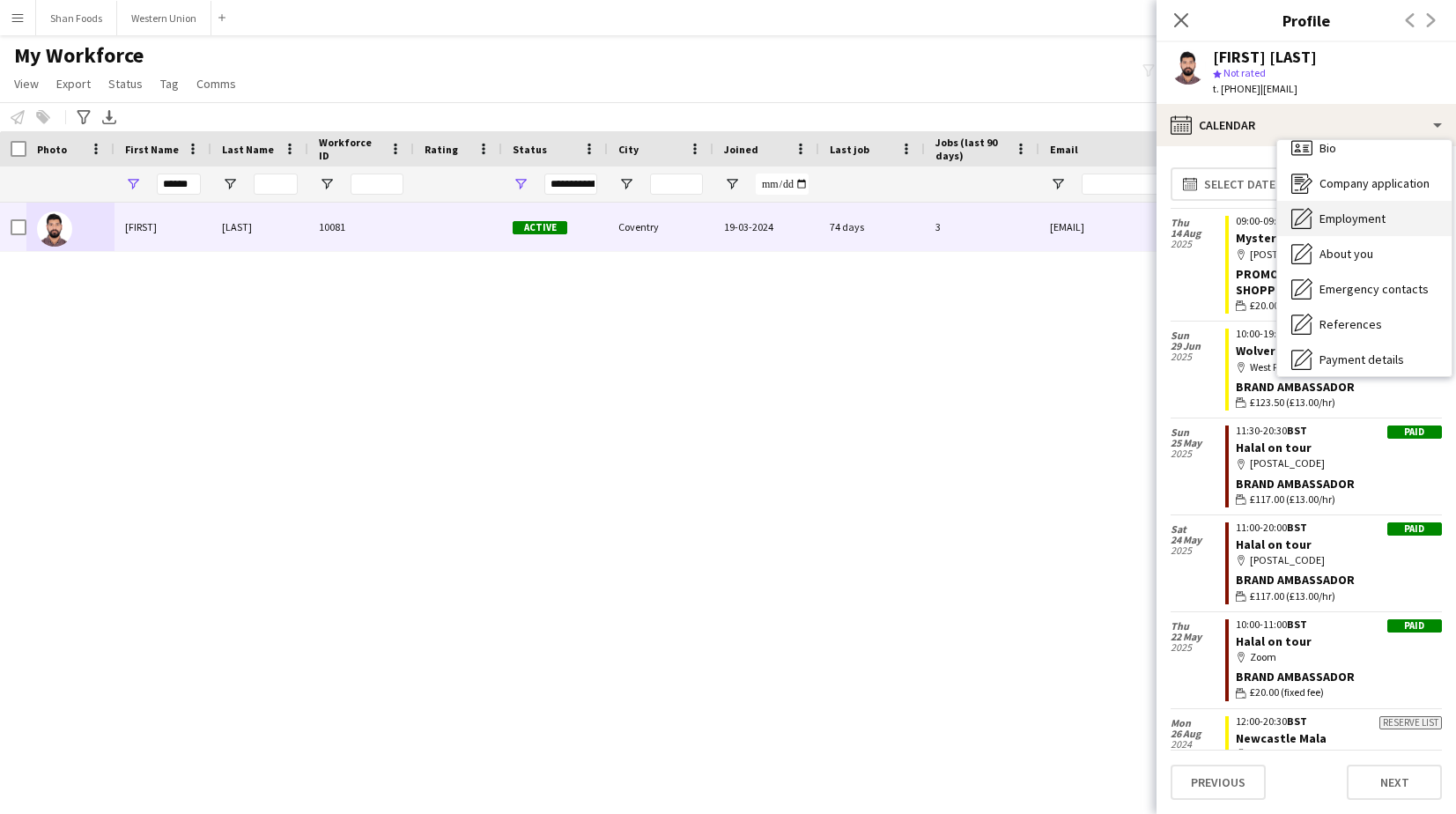 click on "Employment" at bounding box center [1352, 218] 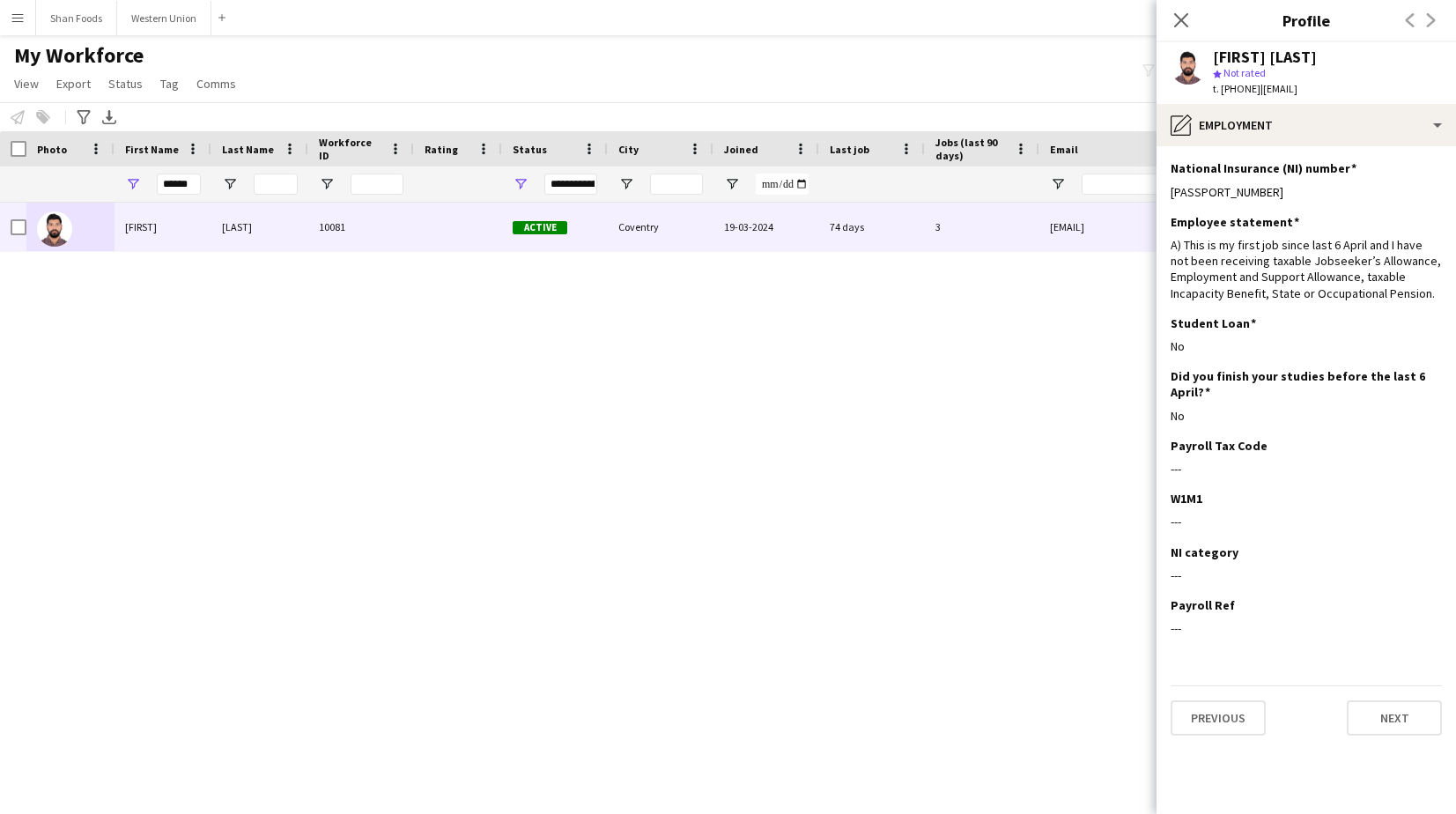 scroll, scrollTop: 0, scrollLeft: 0, axis: both 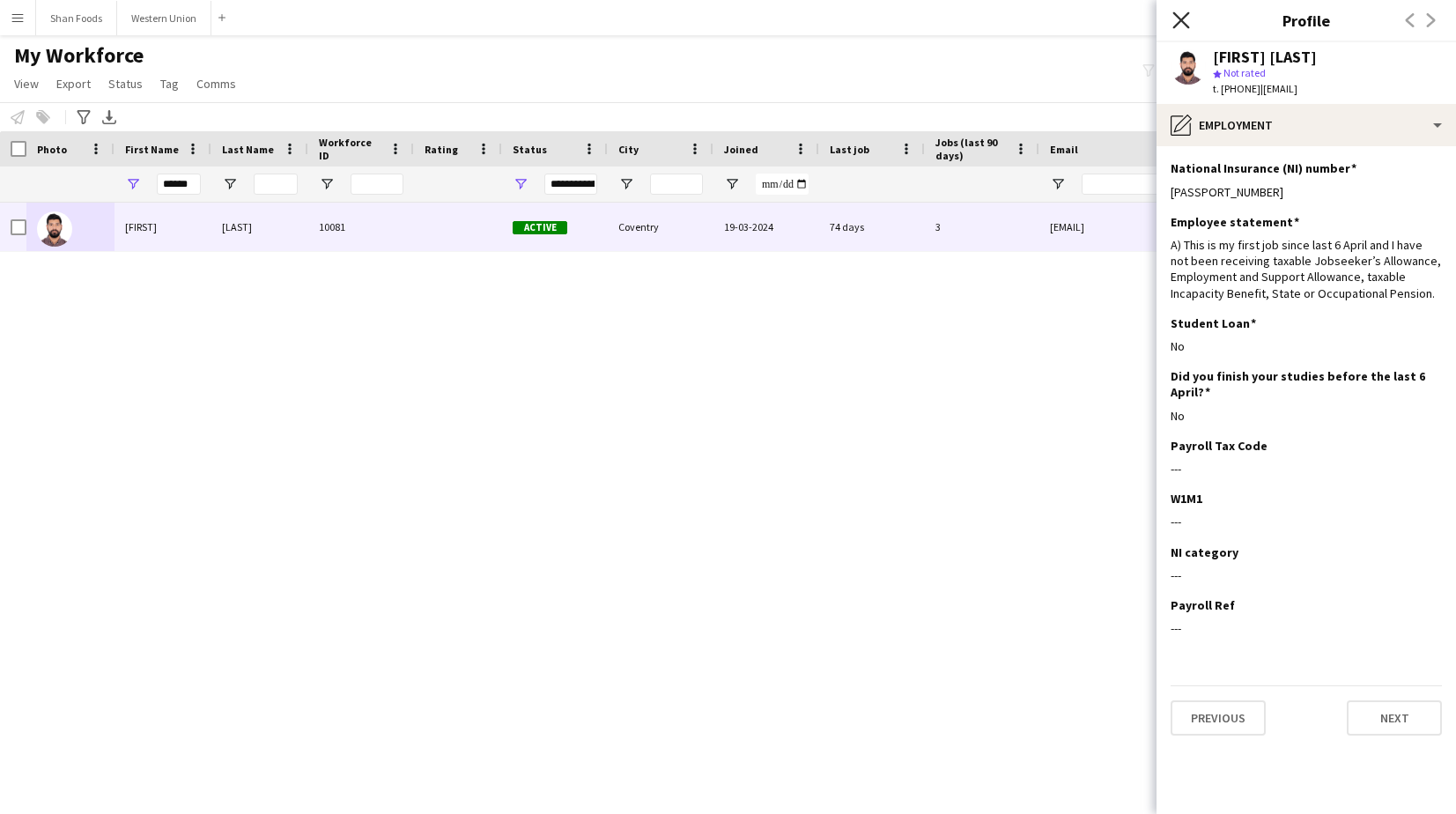 click 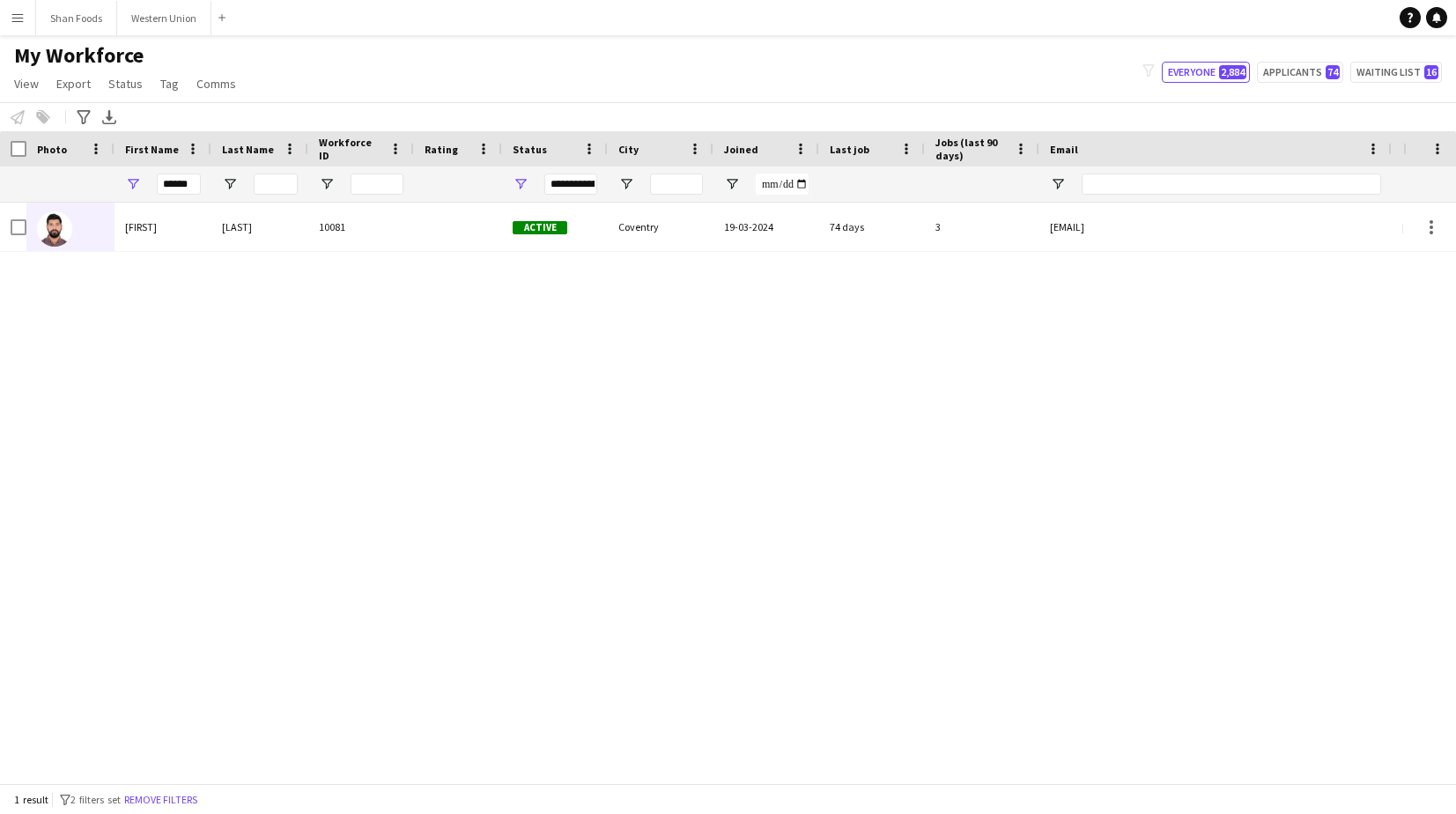 click on "Menu" at bounding box center (18, 18) 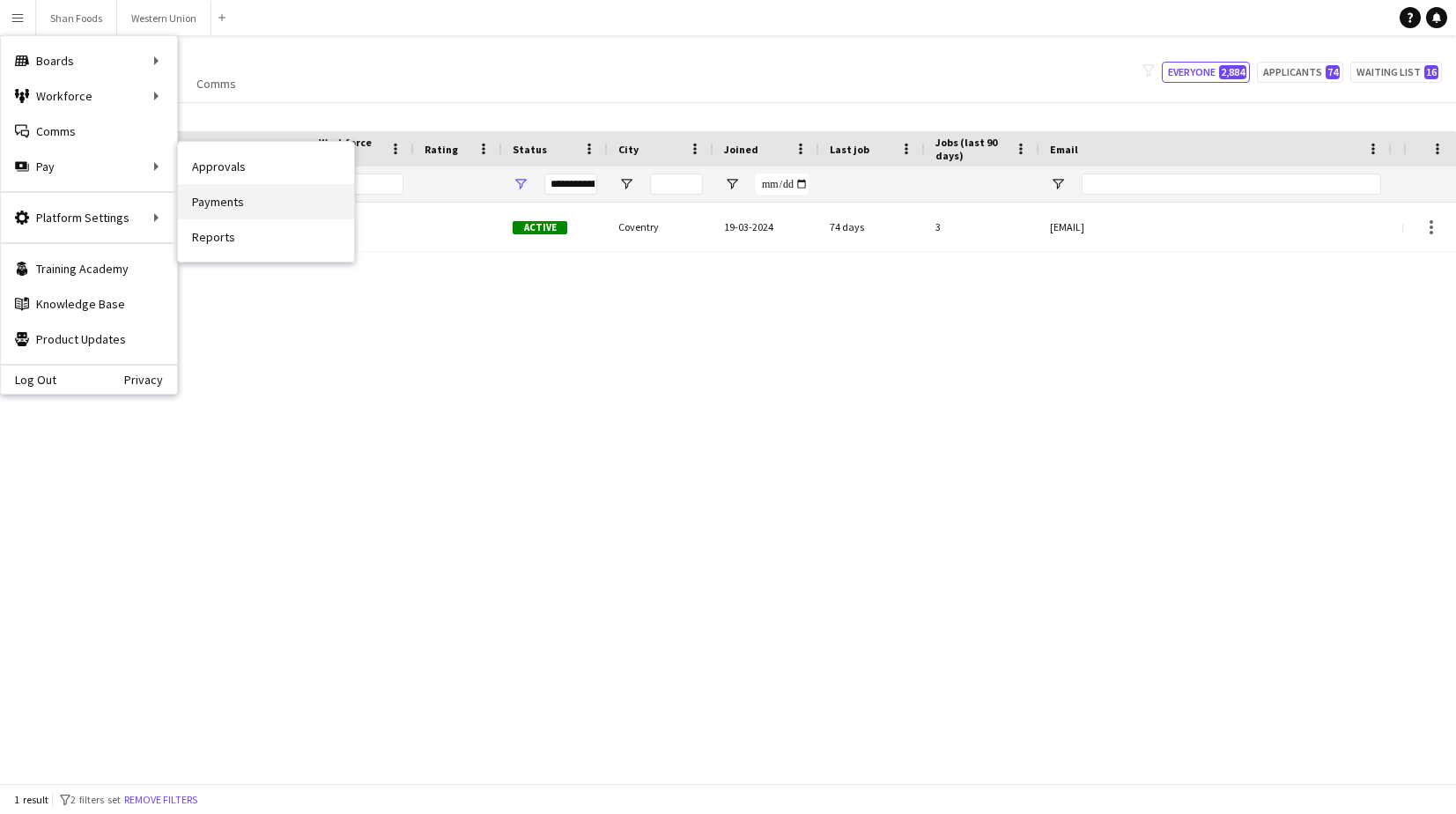 click on "Payments" at bounding box center (266, 202) 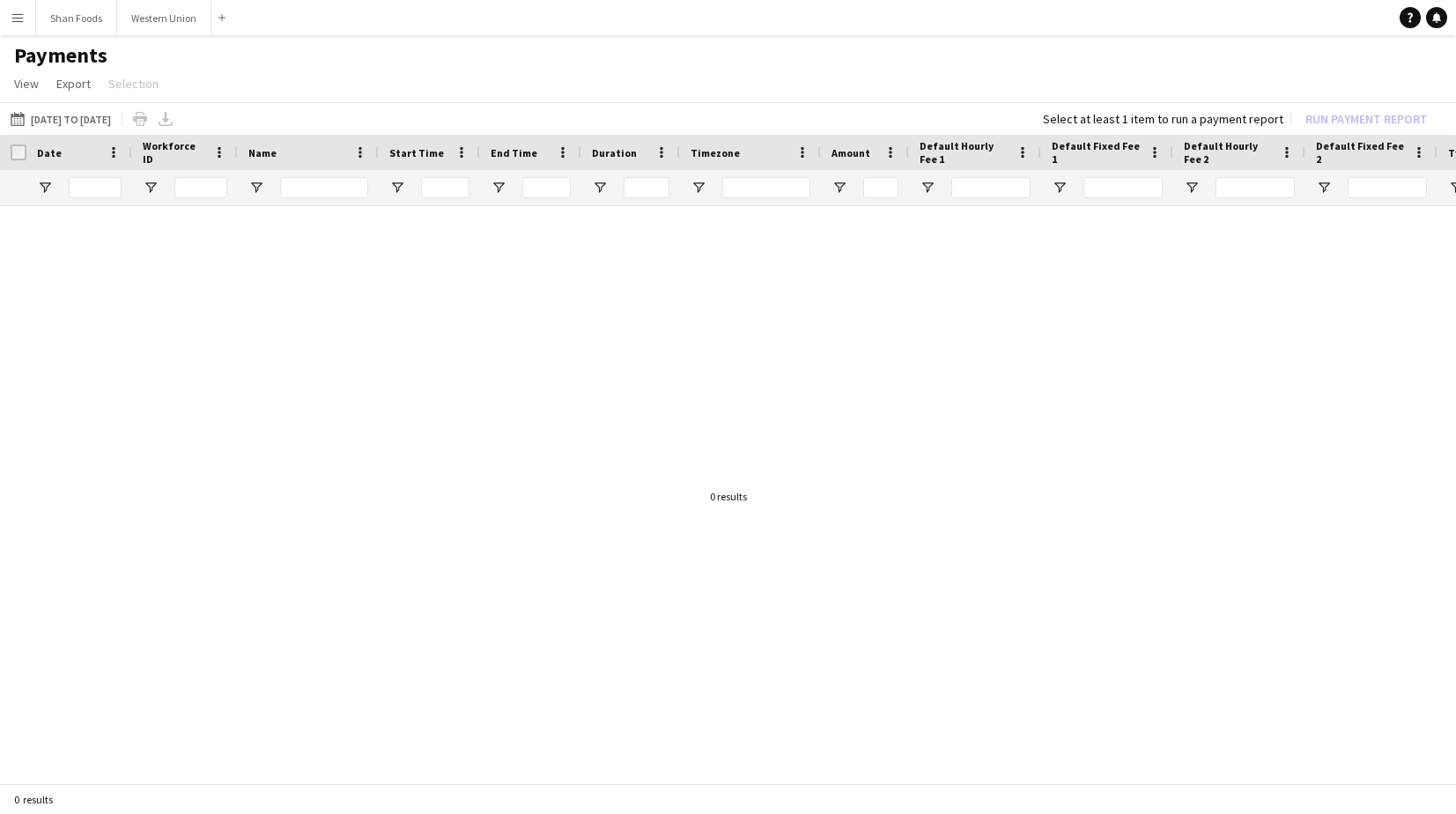 click on "Menu" at bounding box center (18, 18) 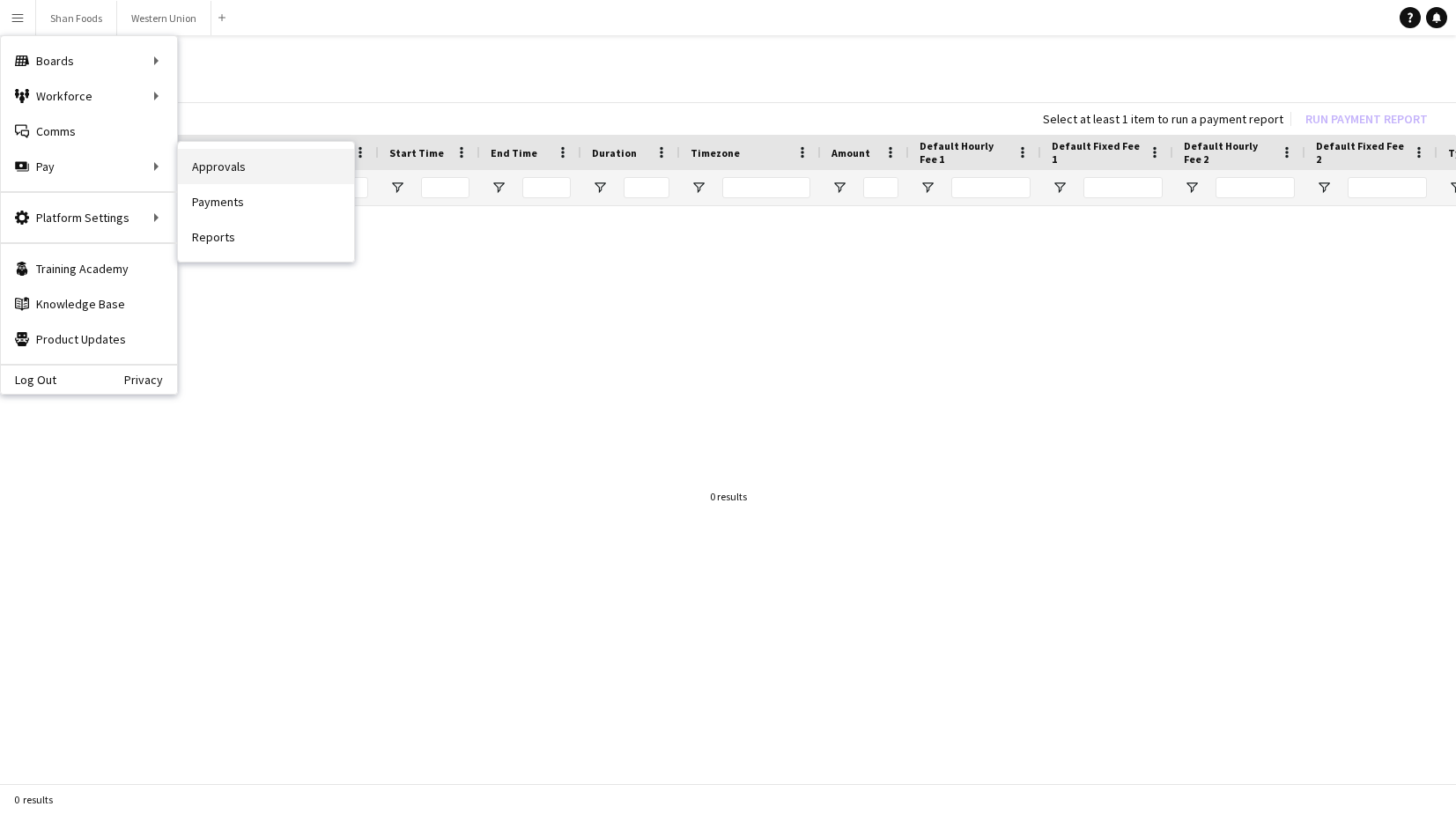 click on "Approvals" at bounding box center [266, 166] 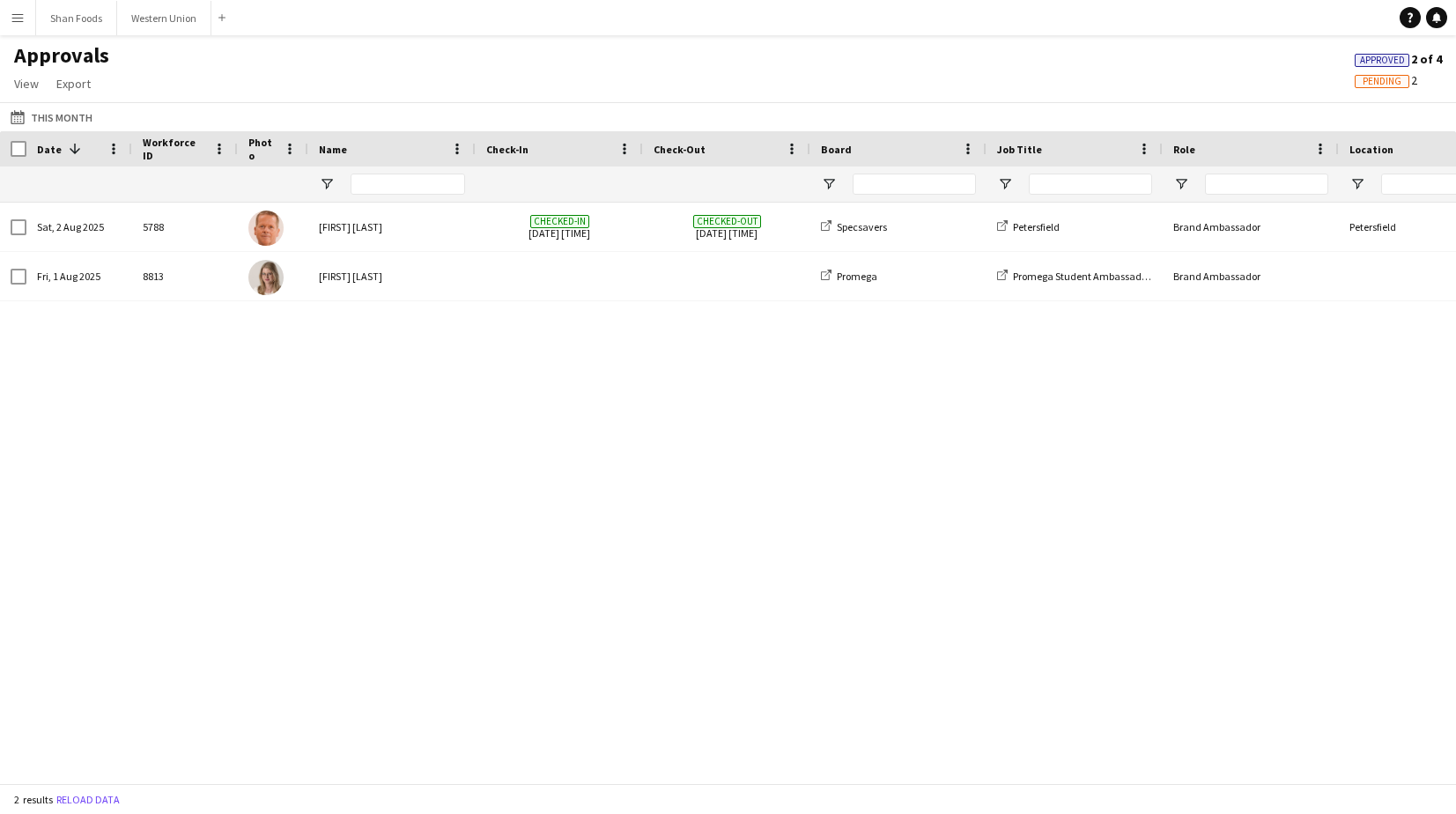 click on "Menu" at bounding box center [18, 18] 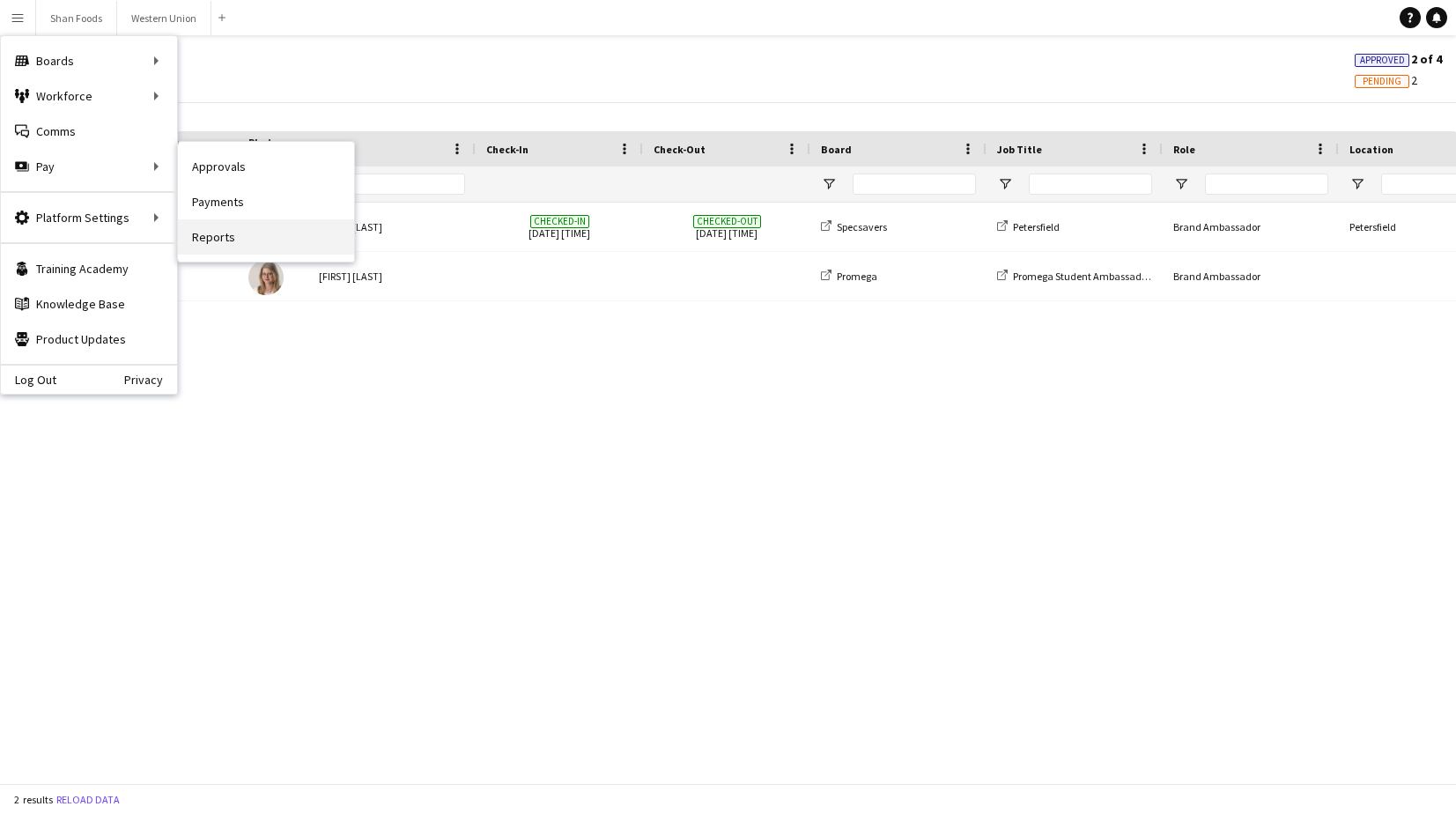 click on "Reports" at bounding box center (266, 237) 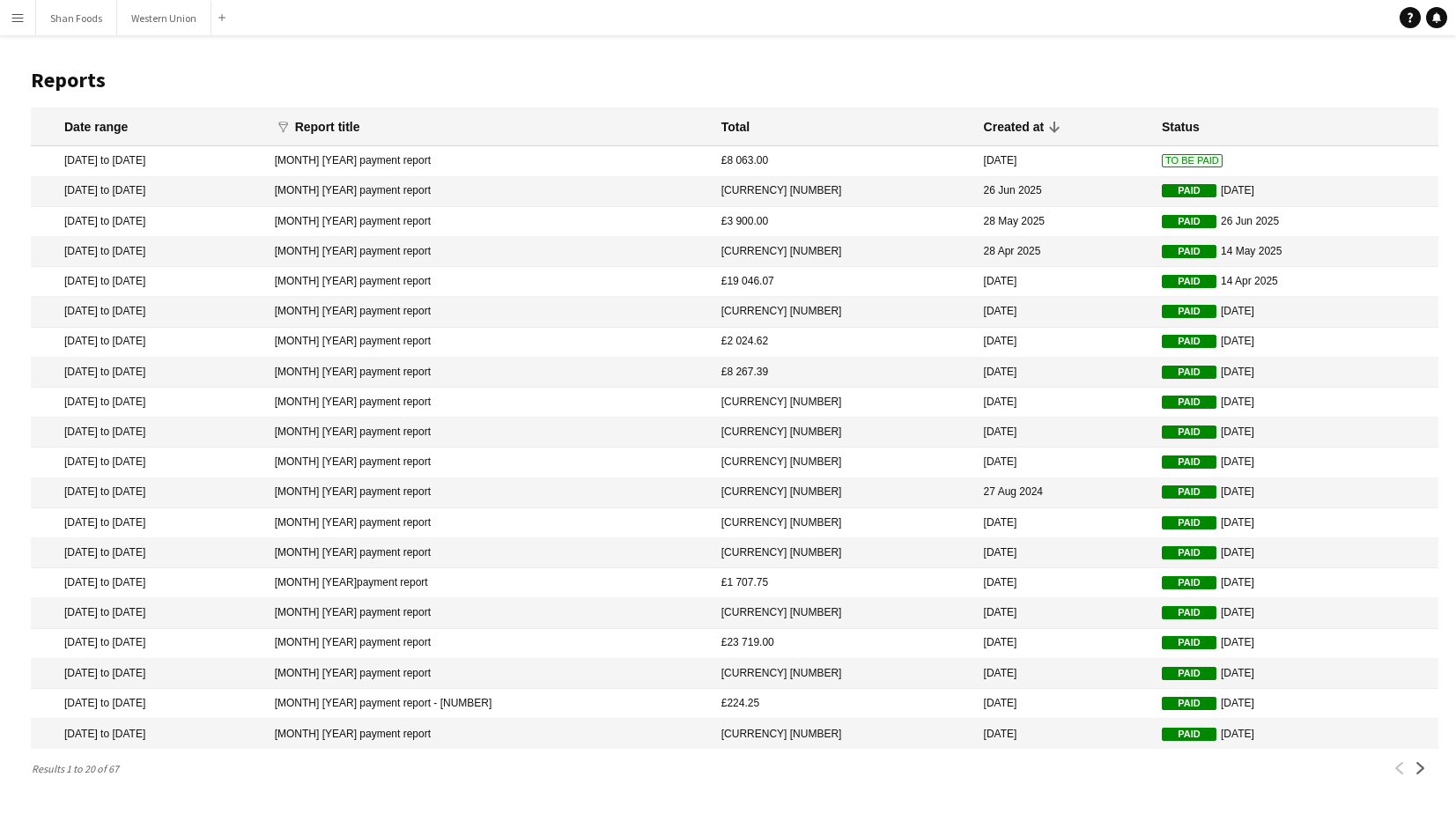 click on "[DATE] to [DATE]" at bounding box center [148, 192] 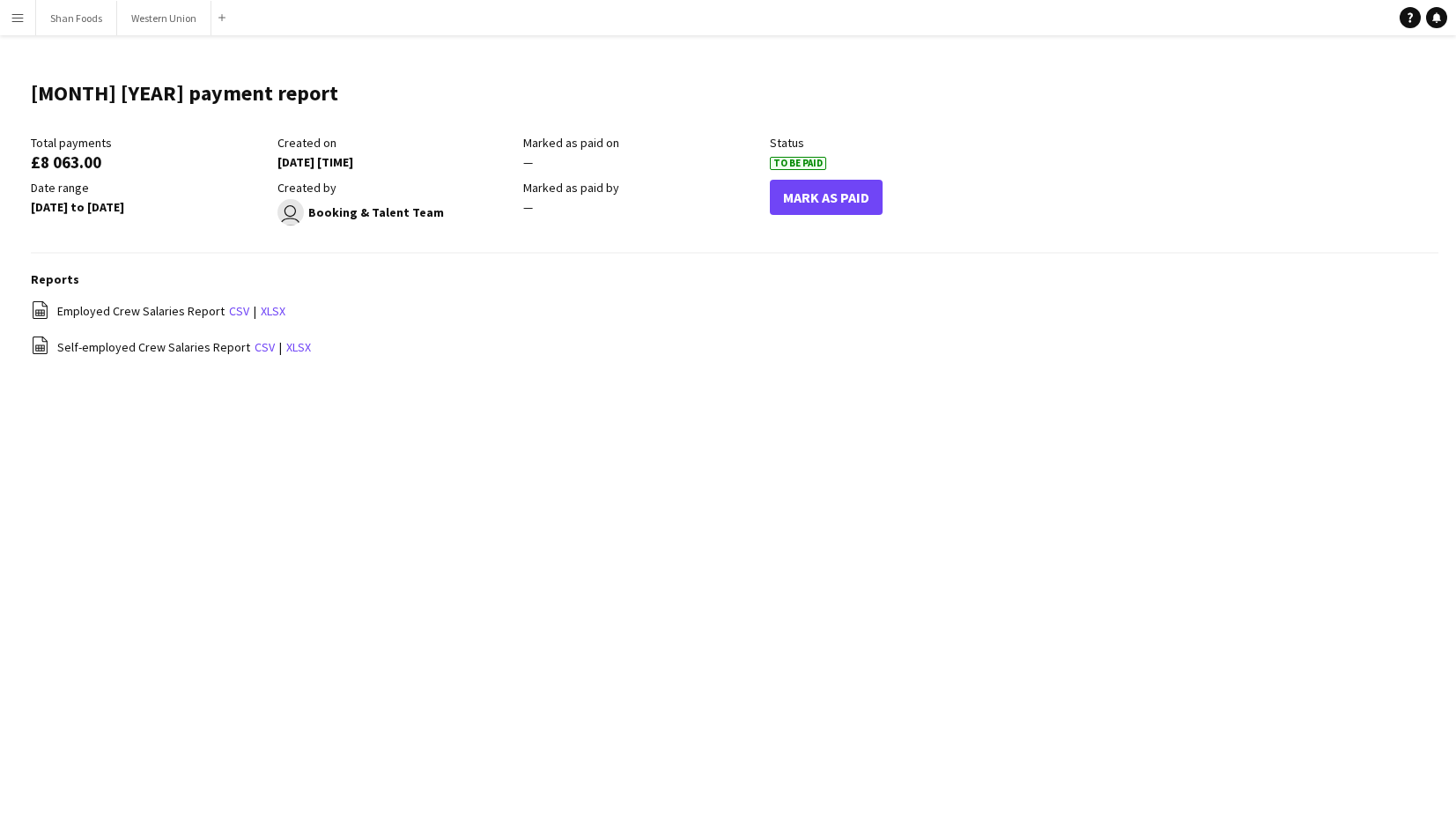 click on "Mark As Paid" 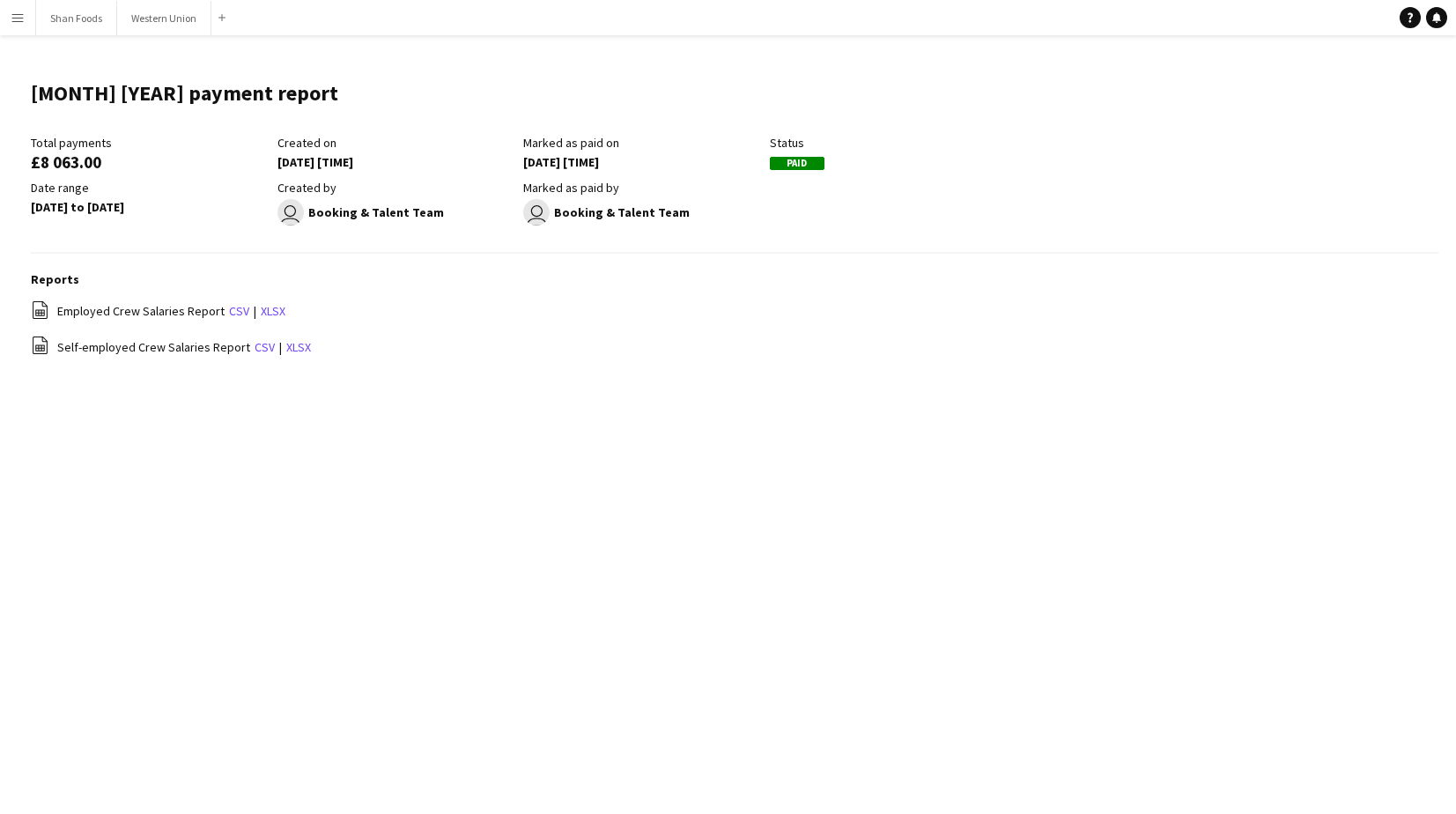 click on "Menu" at bounding box center (18, 18) 